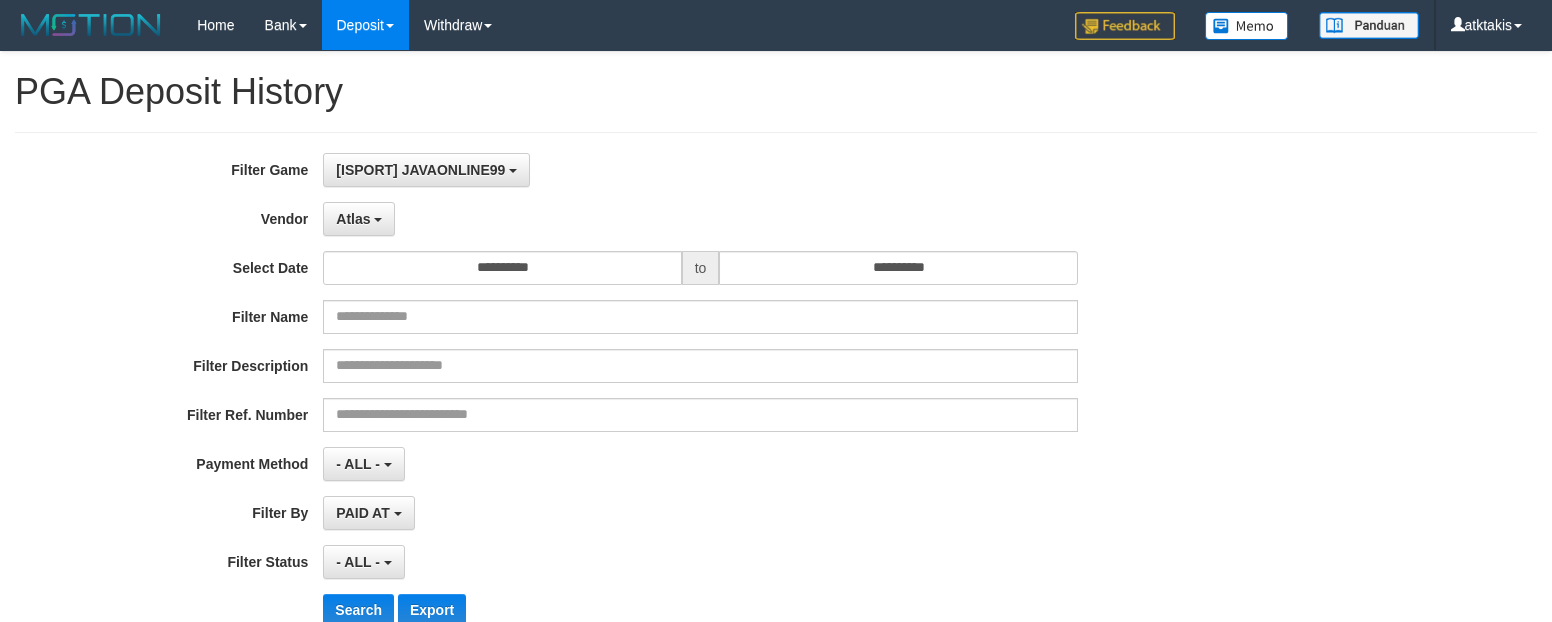 select on "**********" 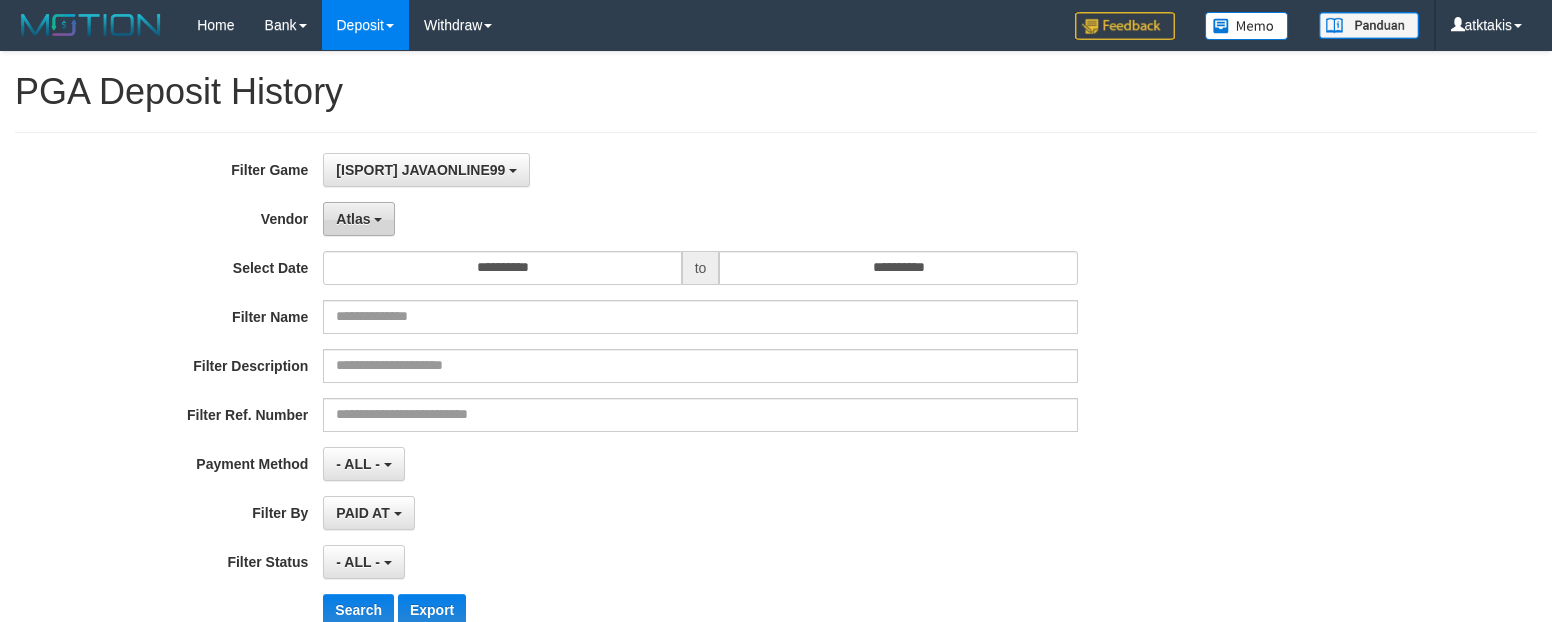 scroll, scrollTop: 0, scrollLeft: 0, axis: both 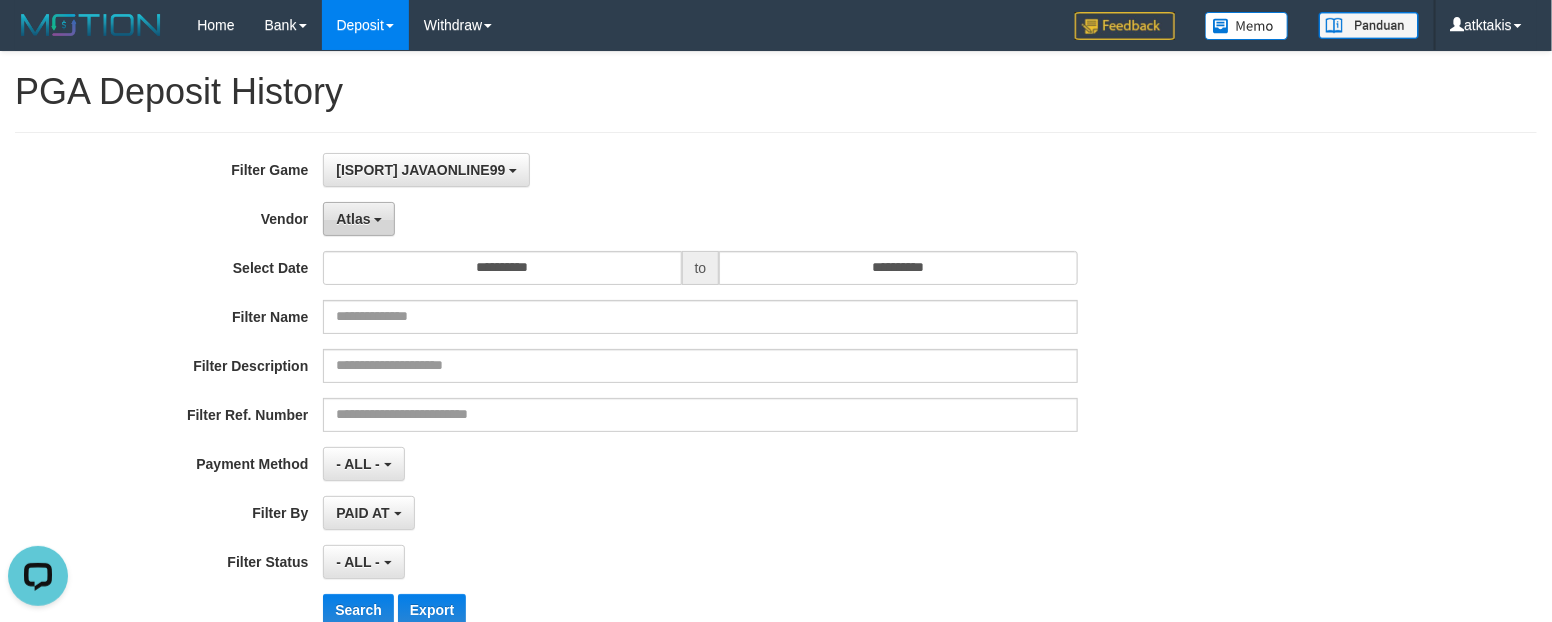 click on "Atlas" at bounding box center [359, 219] 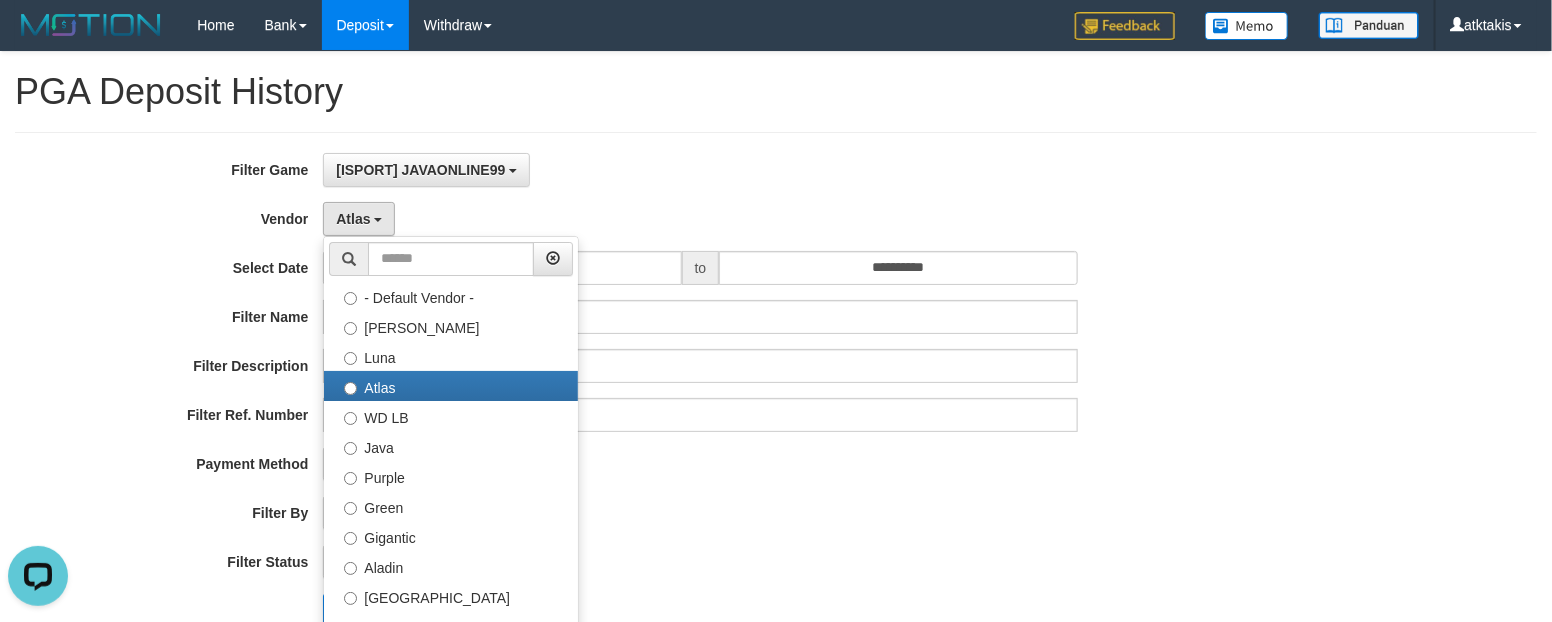 click on "**********" at bounding box center [776, 397] 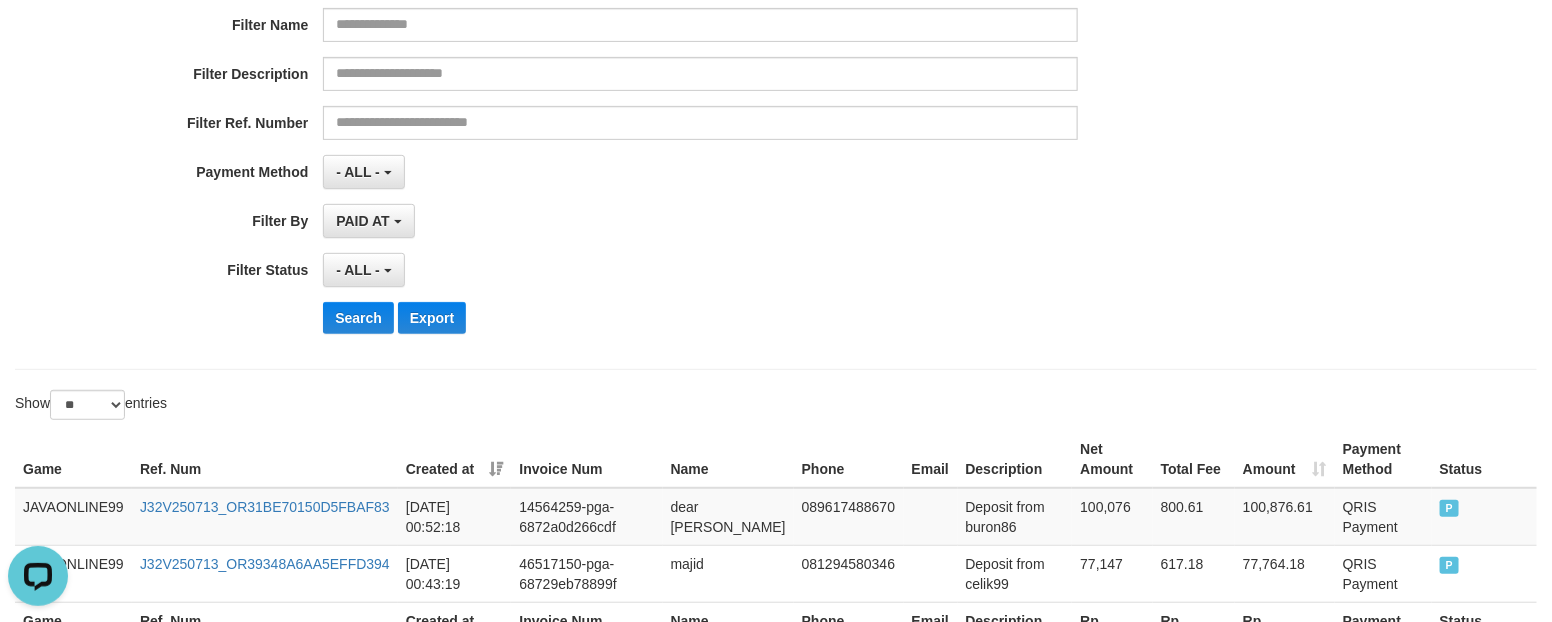 scroll, scrollTop: 375, scrollLeft: 0, axis: vertical 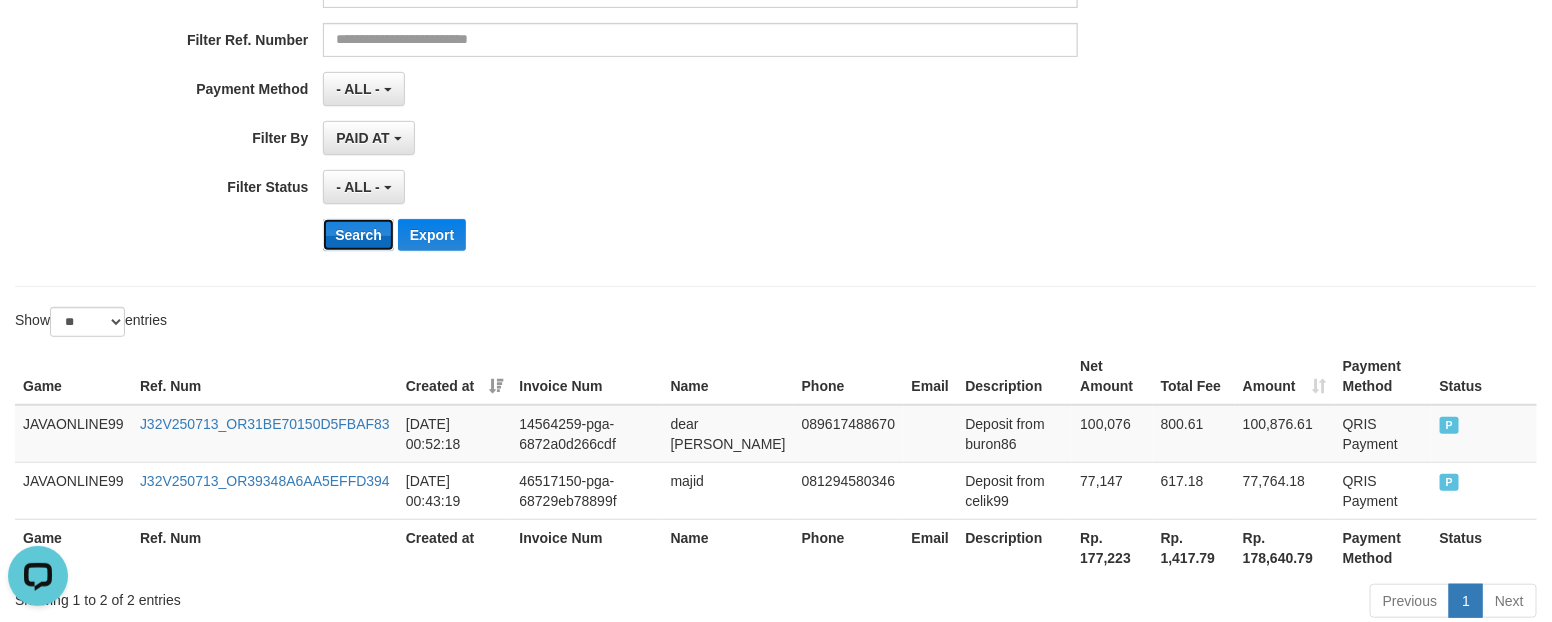 click on "Search" at bounding box center [358, 235] 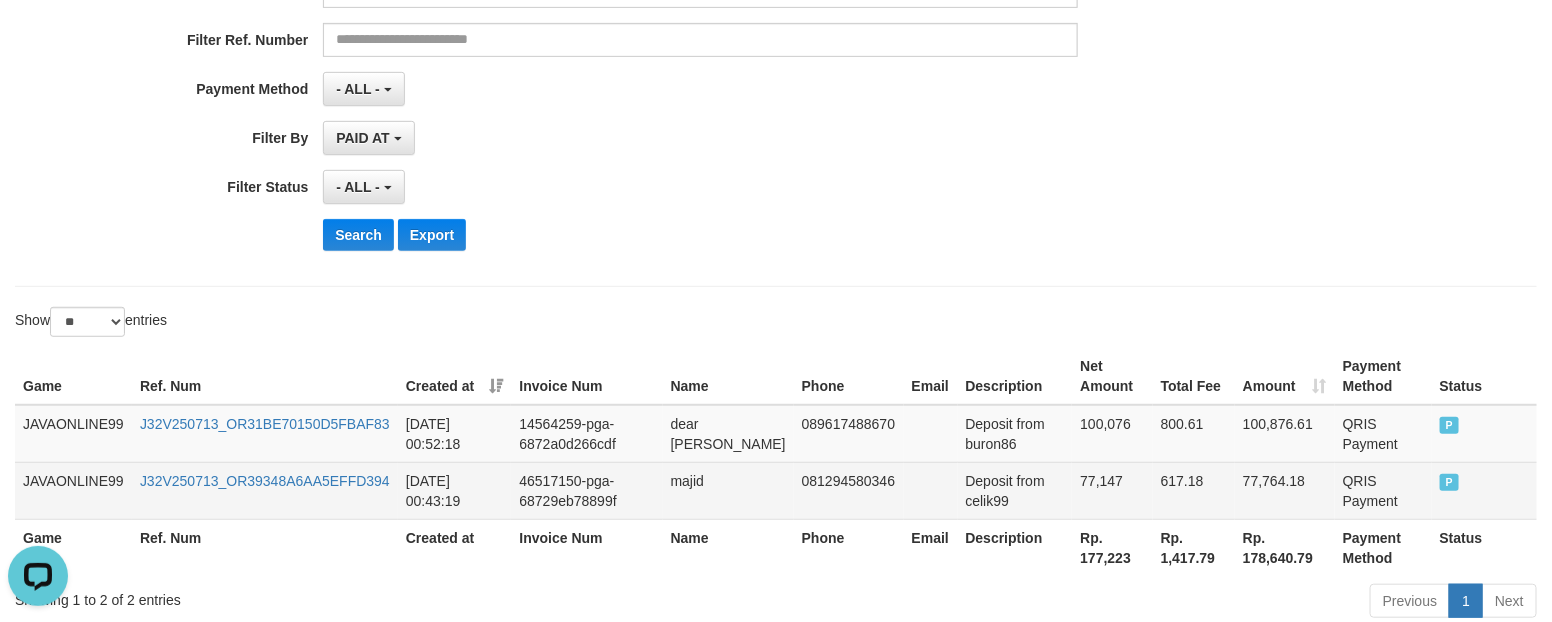 click on "majid" at bounding box center (728, 490) 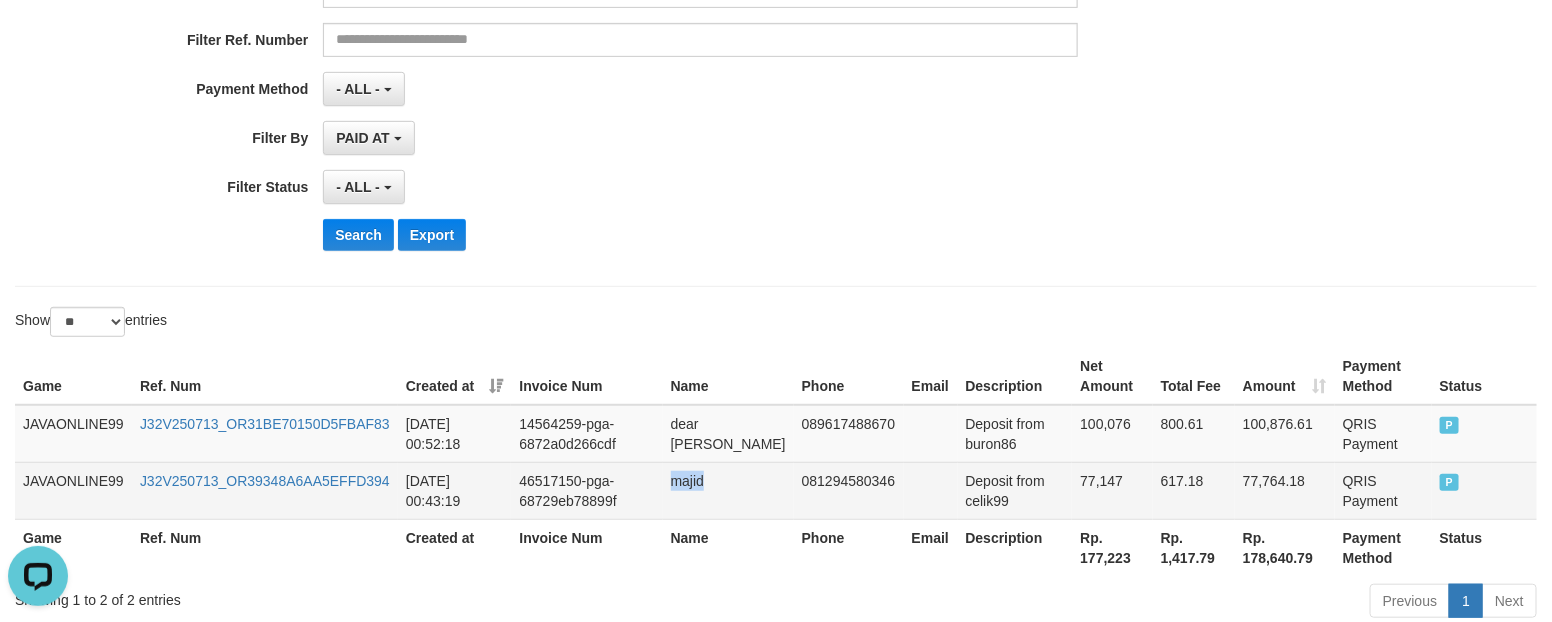 click on "majid" at bounding box center (728, 490) 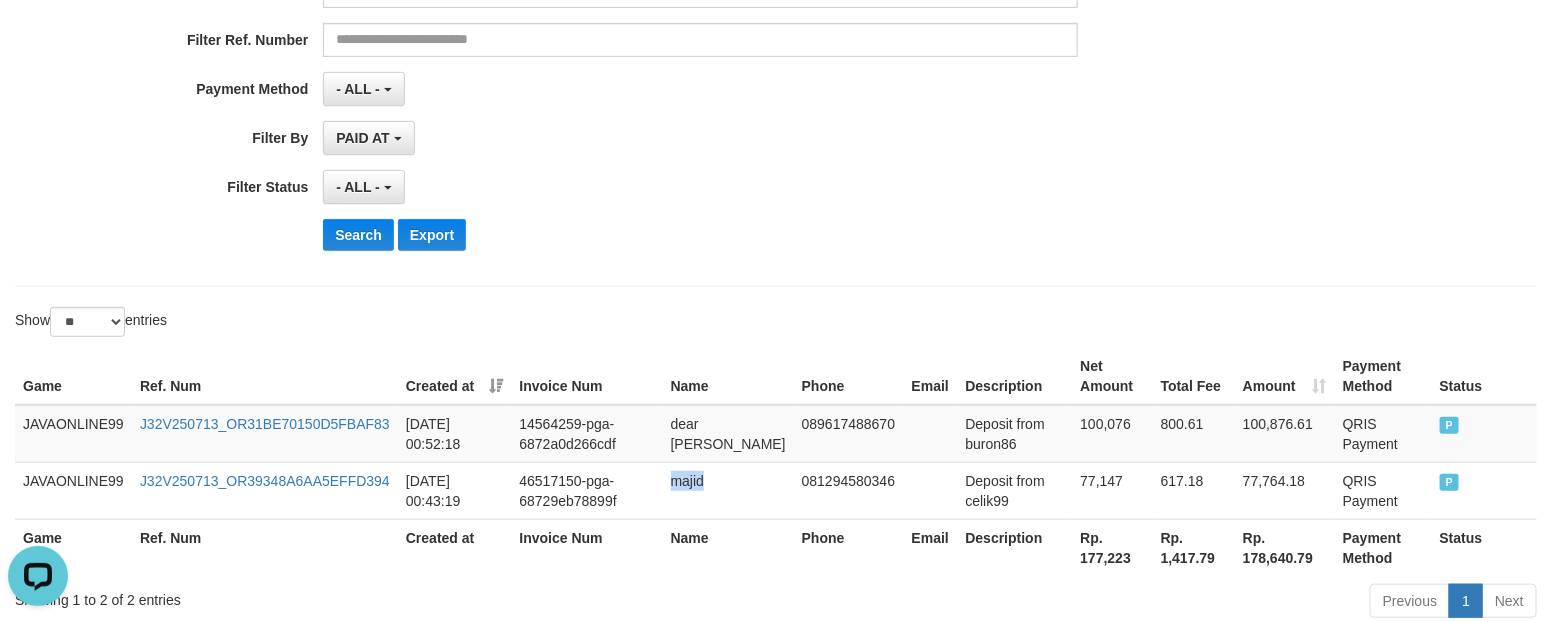copy on "majid" 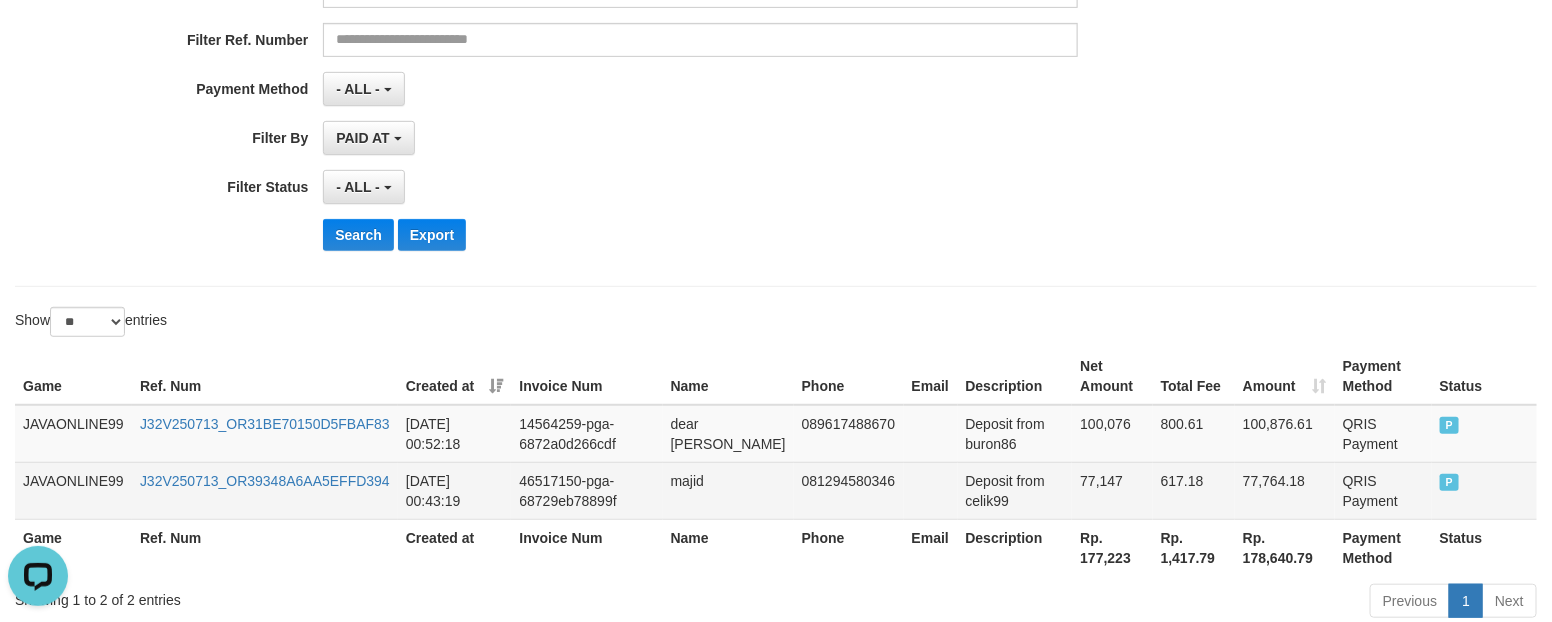 click on "Deposit from celik99" at bounding box center [1015, 490] 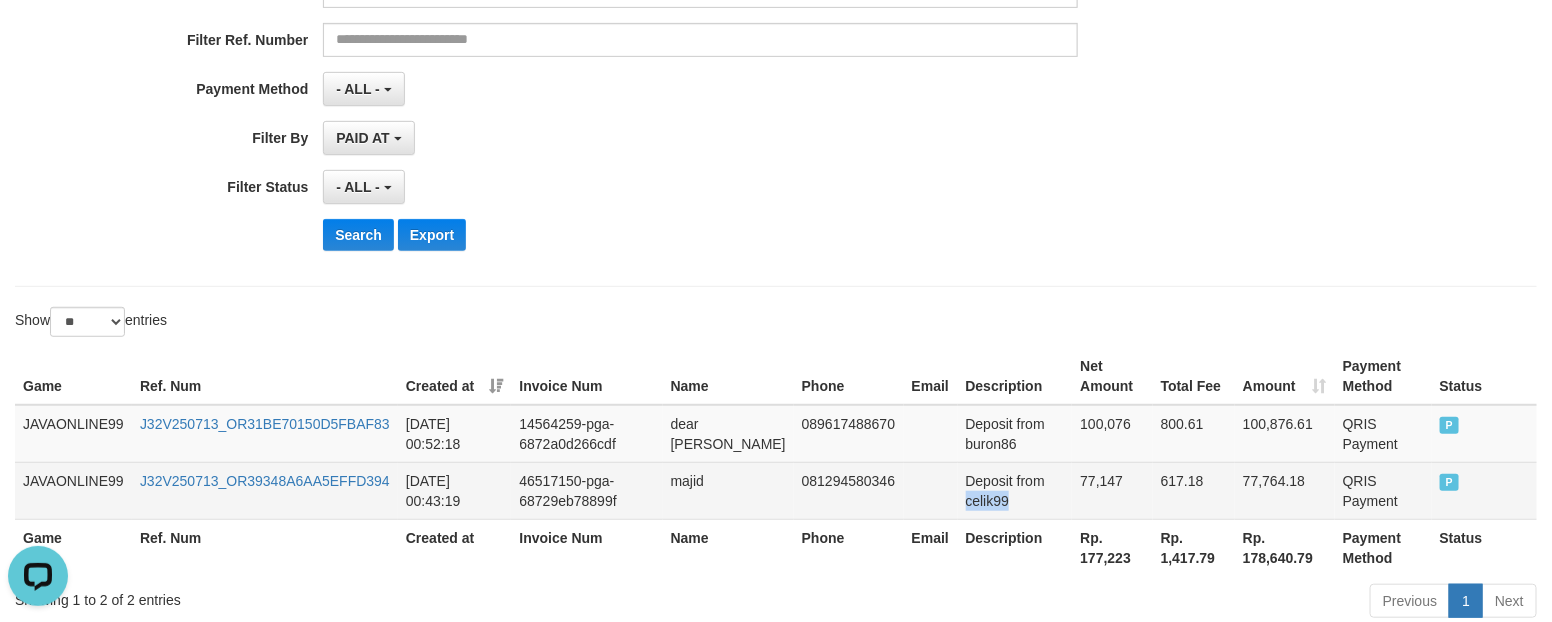 click on "Deposit from celik99" at bounding box center (1015, 490) 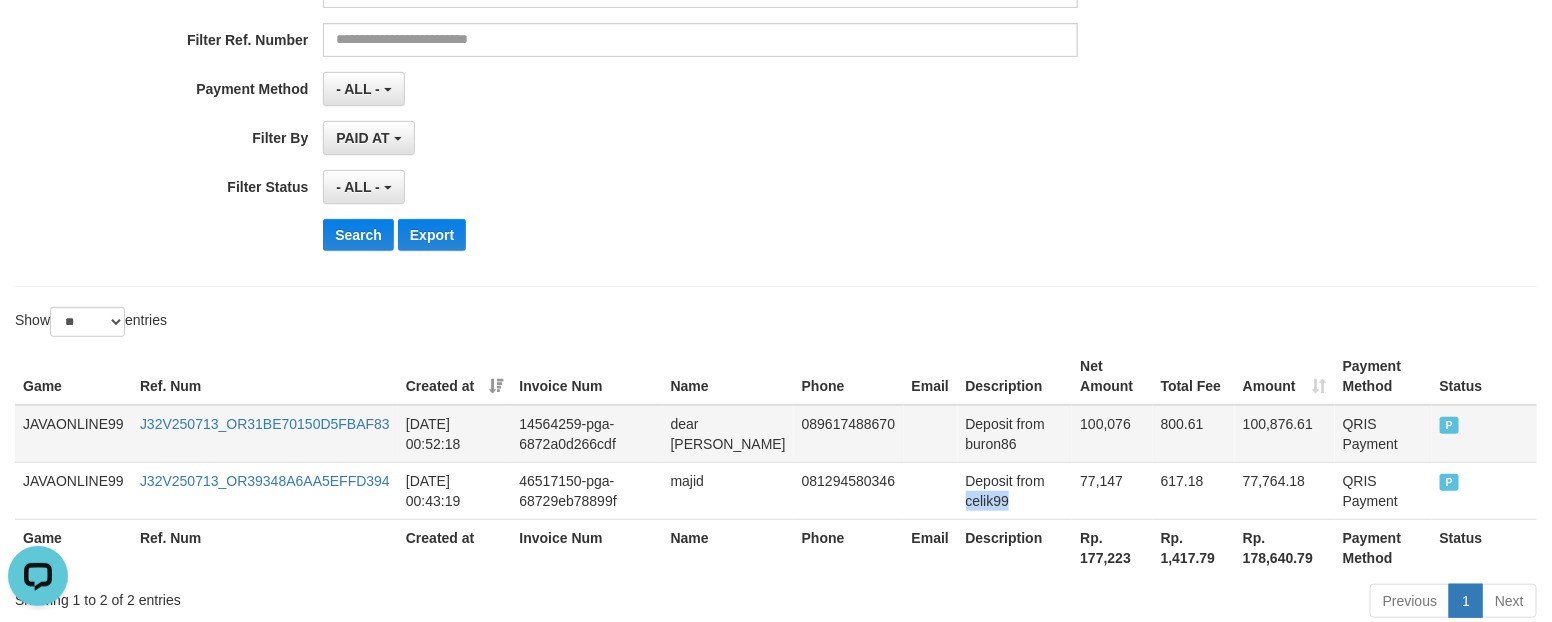 copy on "celik99" 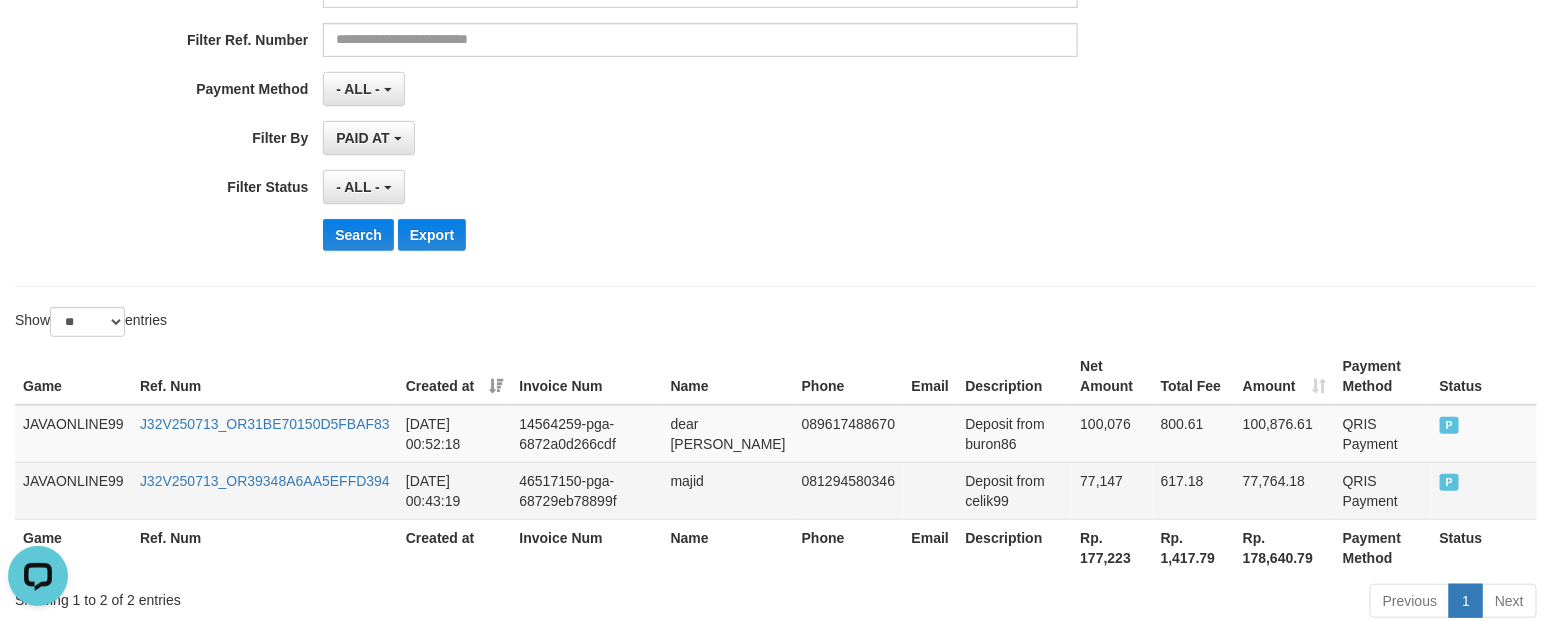 click on "77,147" at bounding box center [1112, 490] 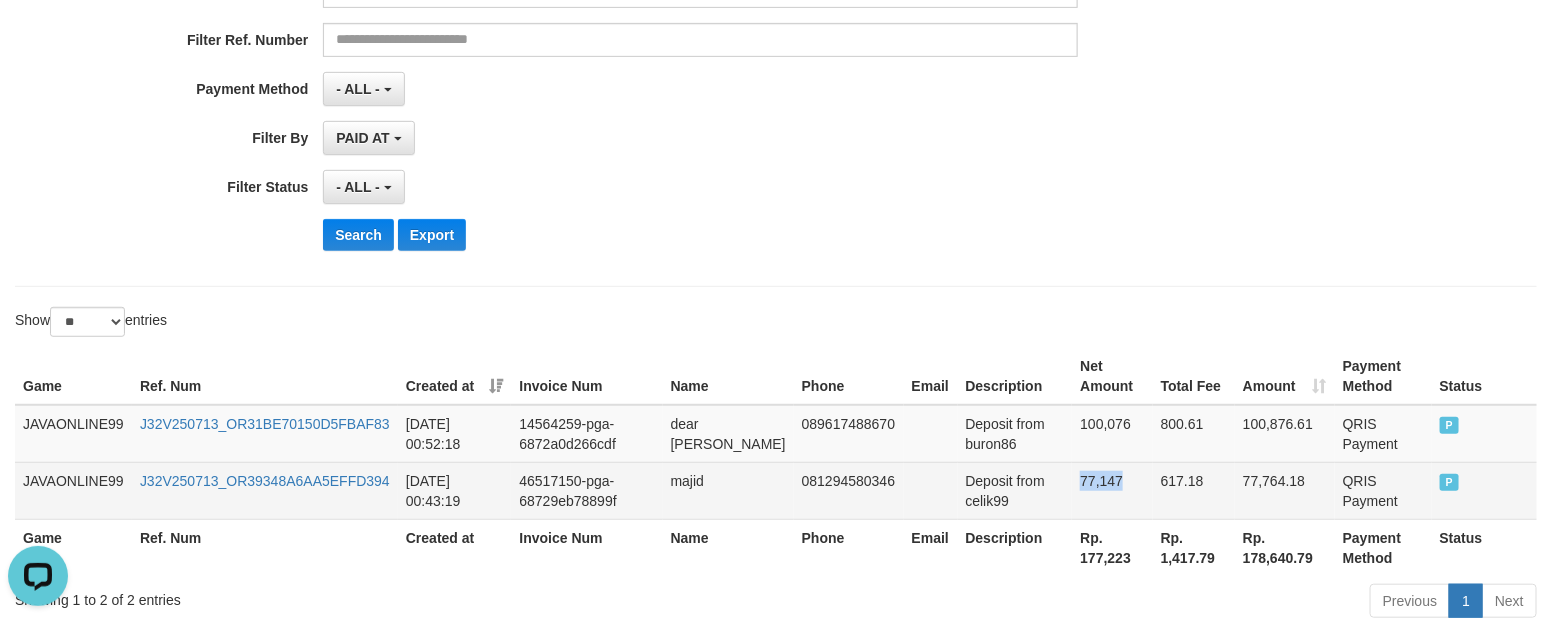 click on "77,147" at bounding box center [1112, 490] 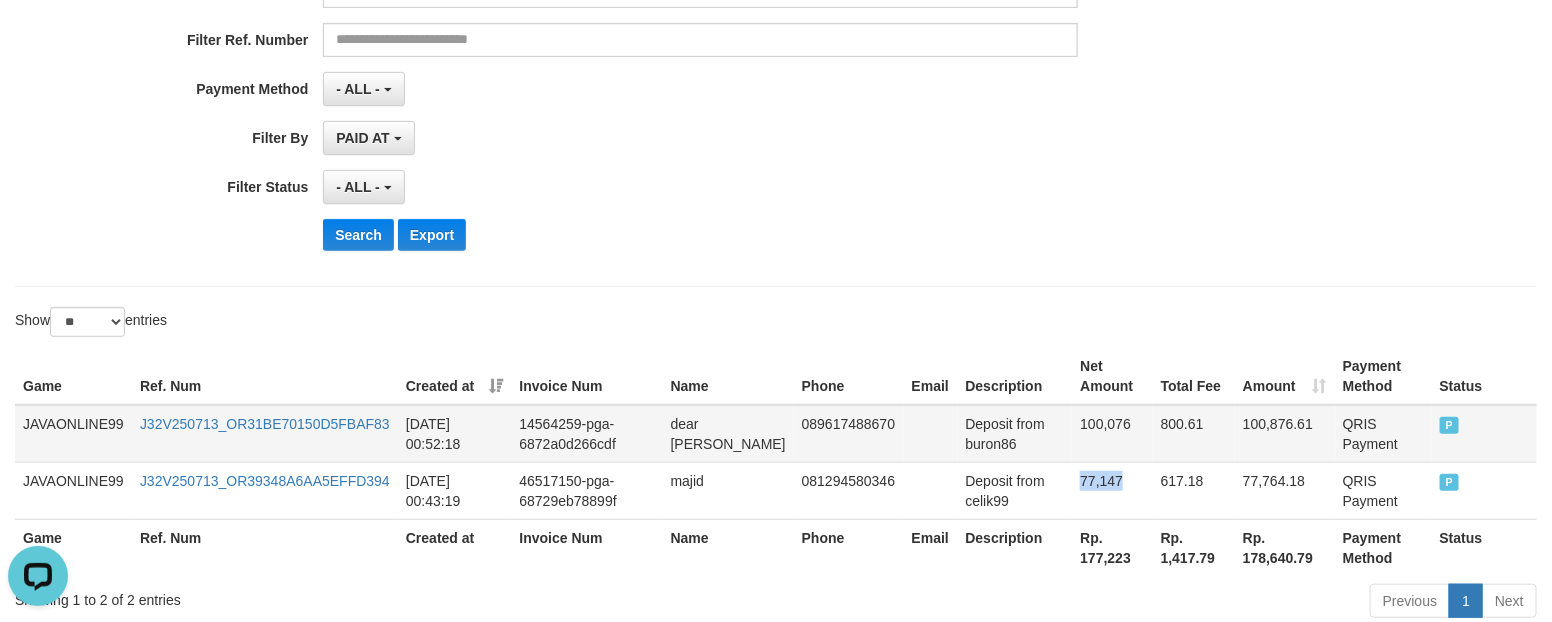 copy on "77,147" 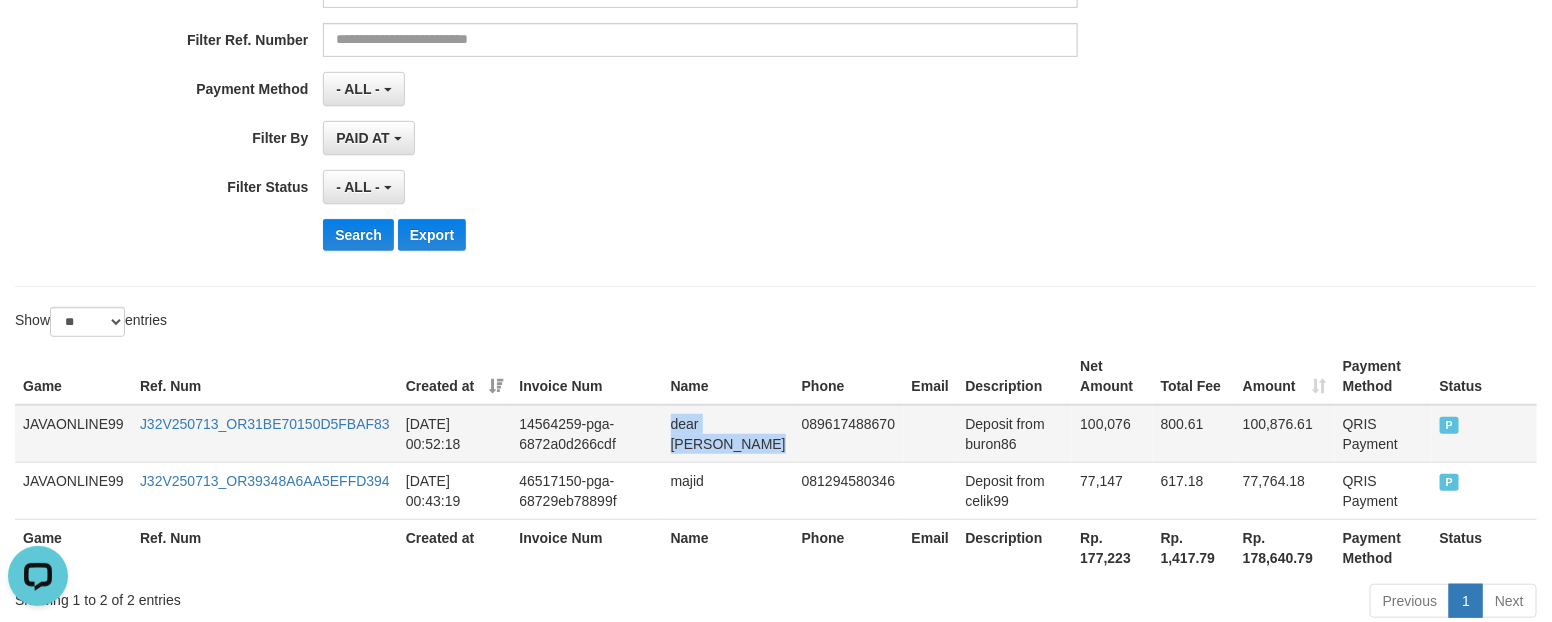 drag, startPoint x: 673, startPoint y: 422, endPoint x: 753, endPoint y: 443, distance: 82.710335 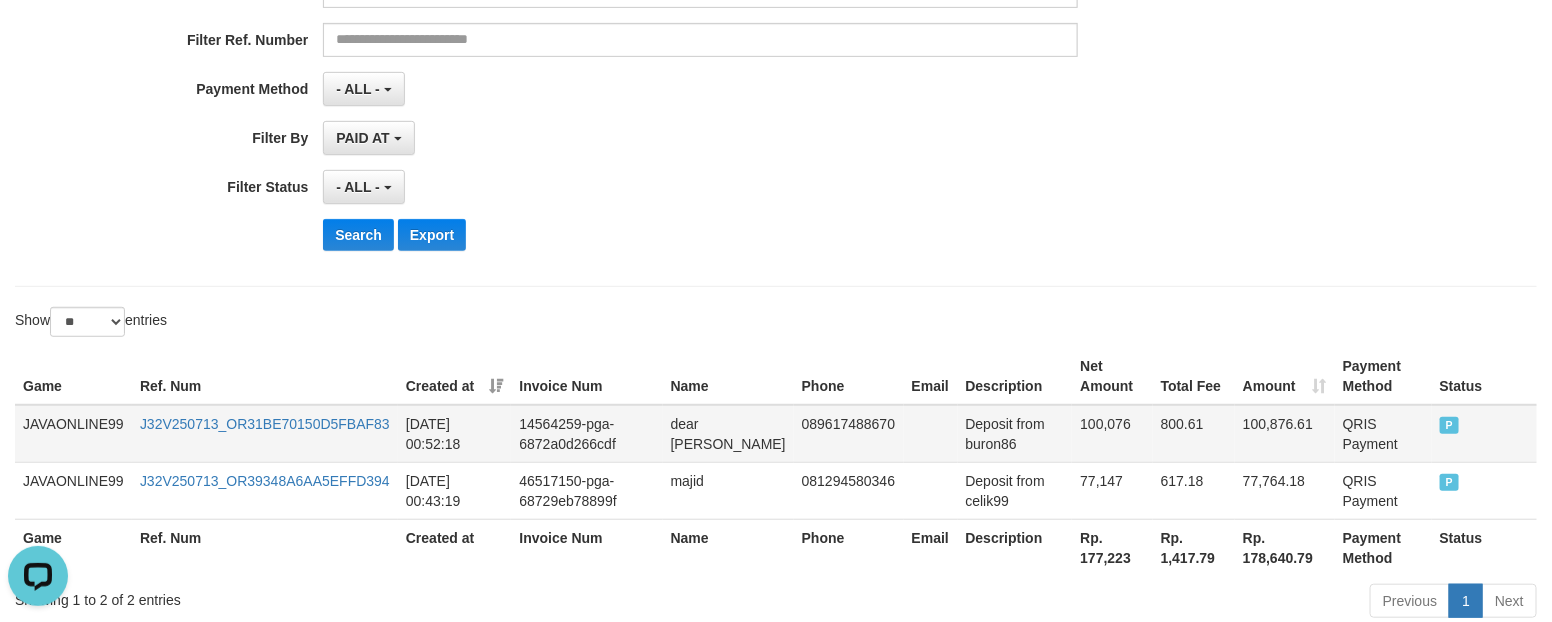 click on "Deposit from buron86" at bounding box center (1015, 434) 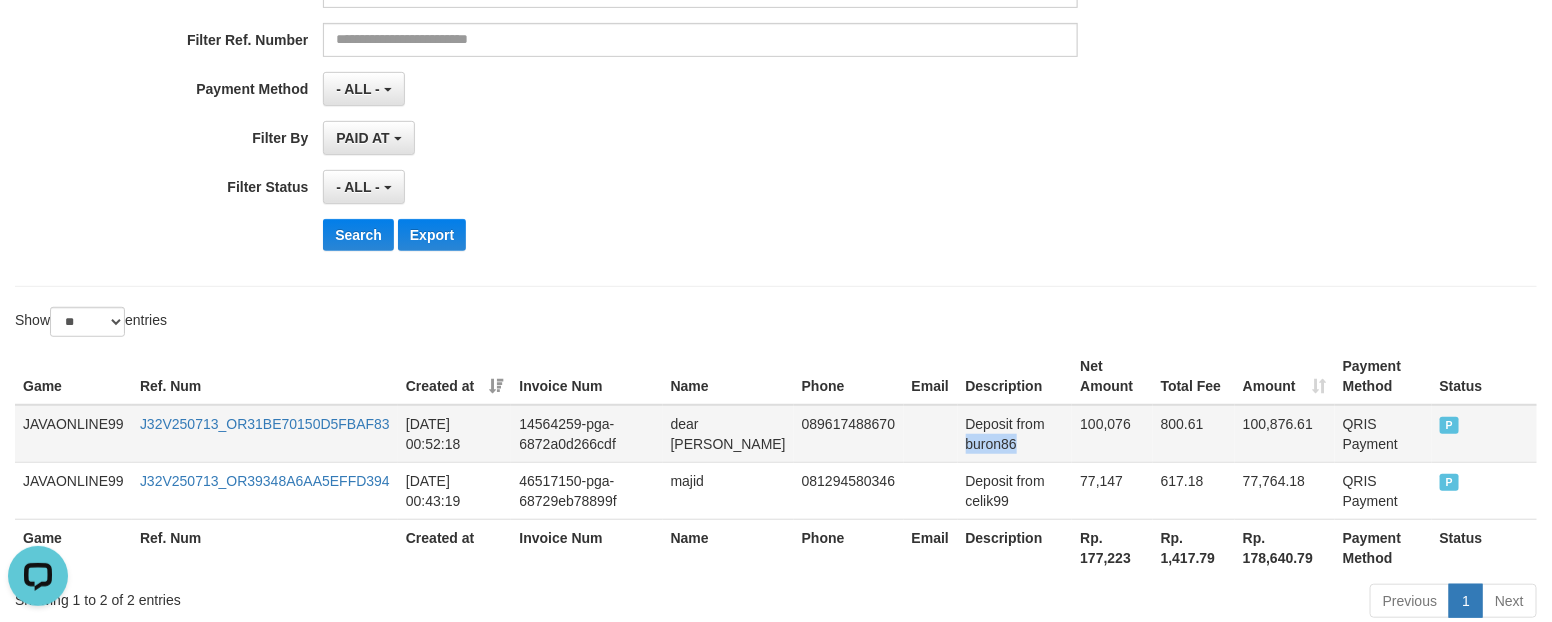 click on "Deposit from buron86" at bounding box center (1015, 434) 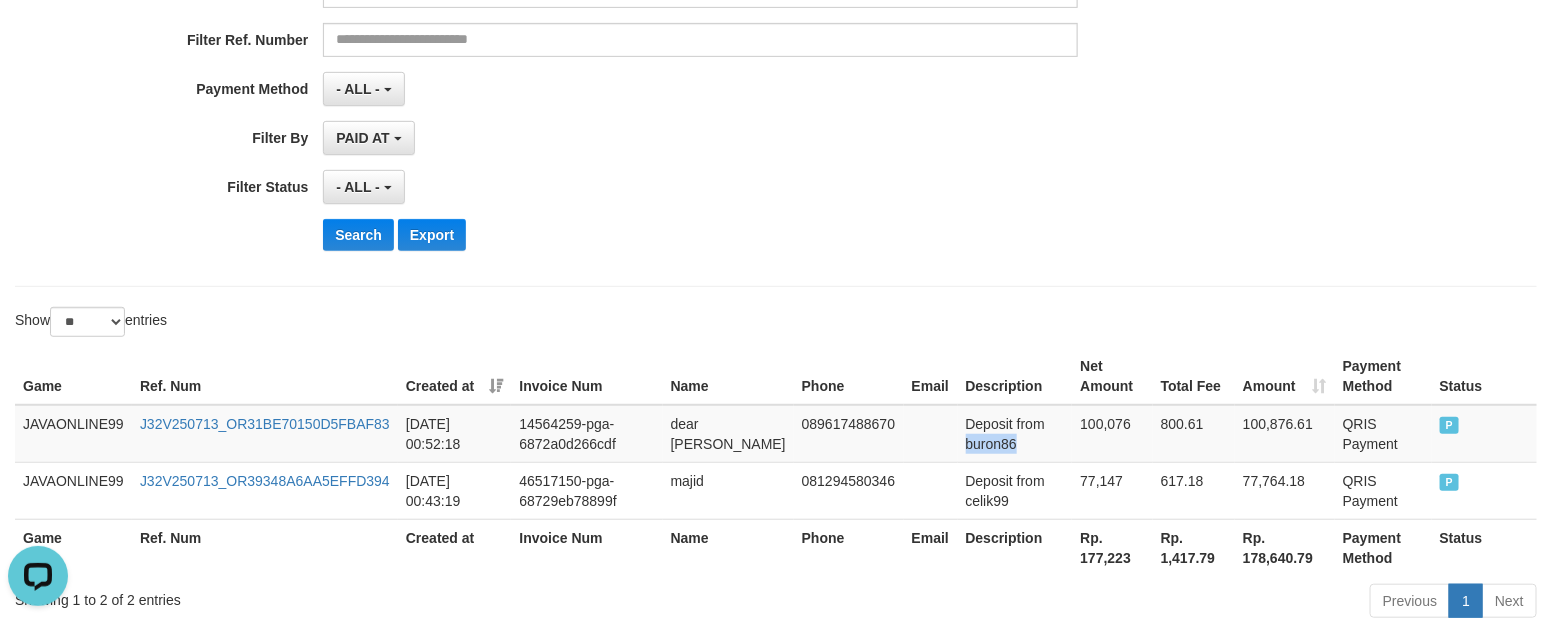 copy on "buron86" 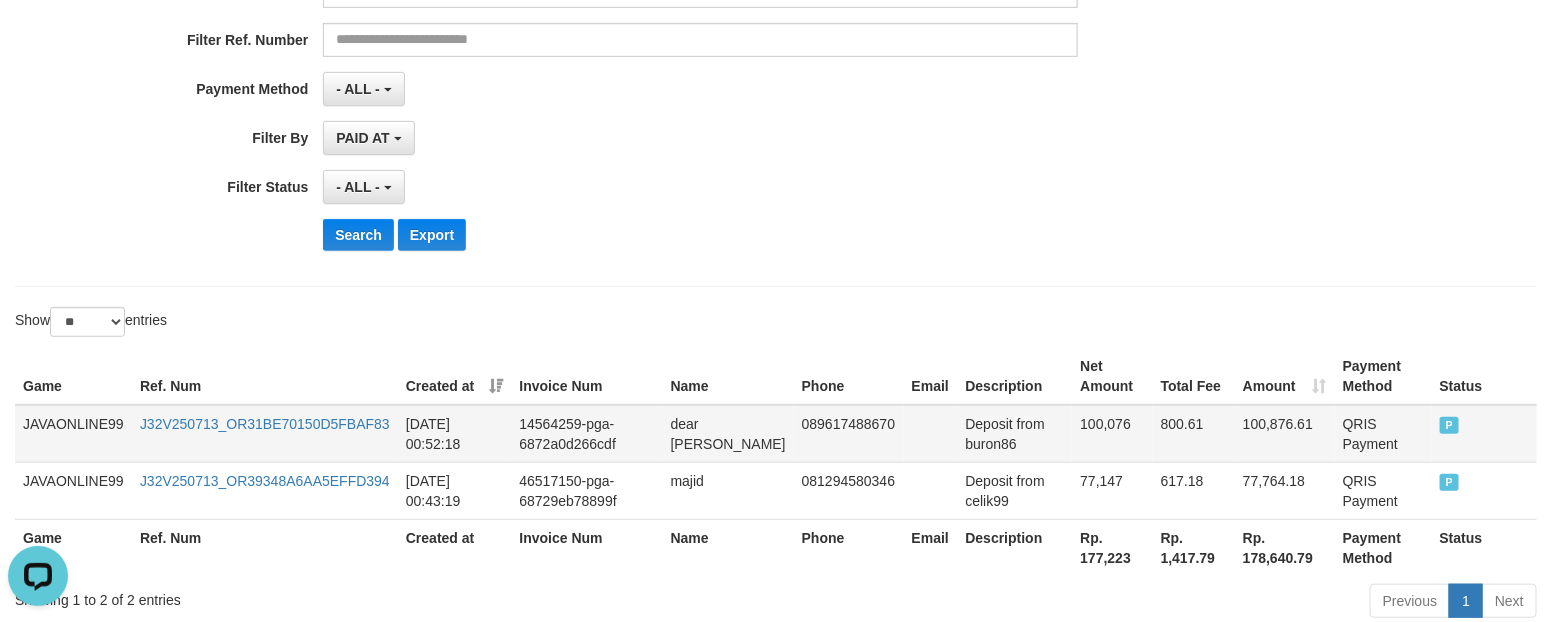 click on "100,076" at bounding box center (1112, 434) 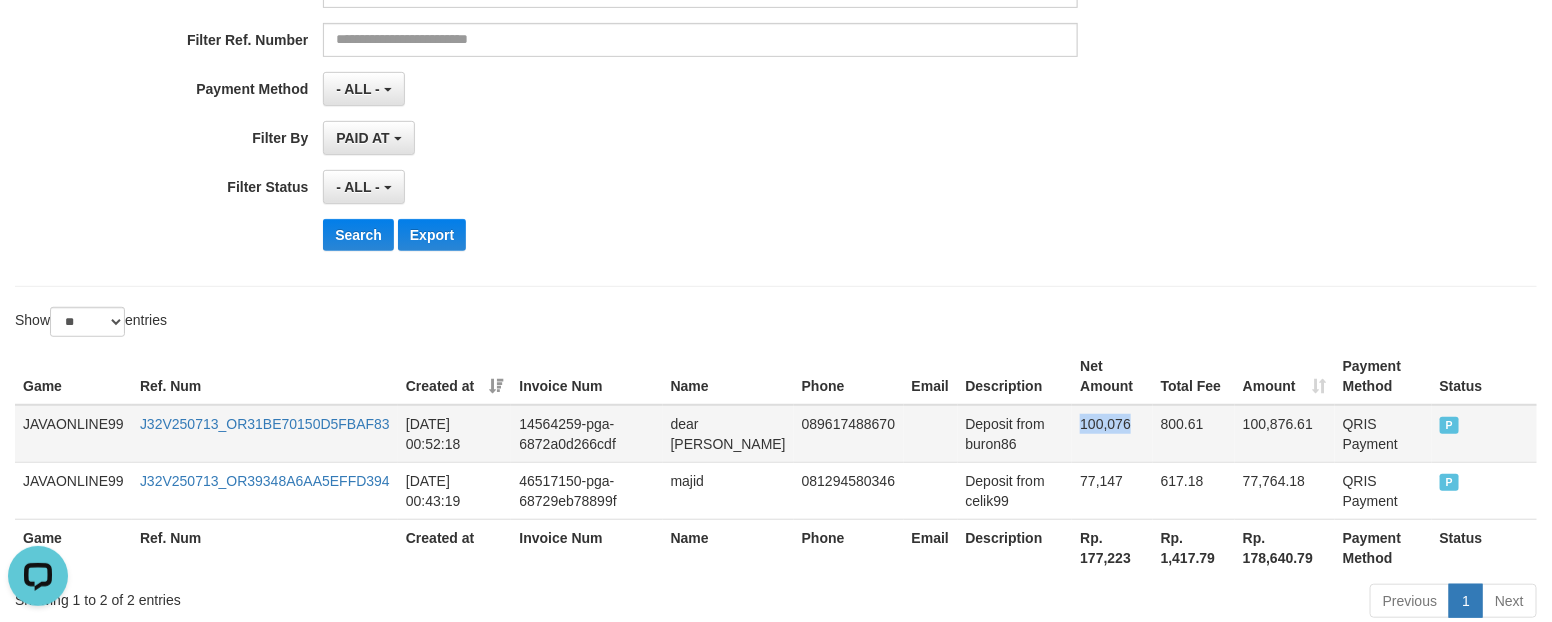 click on "100,076" at bounding box center (1112, 434) 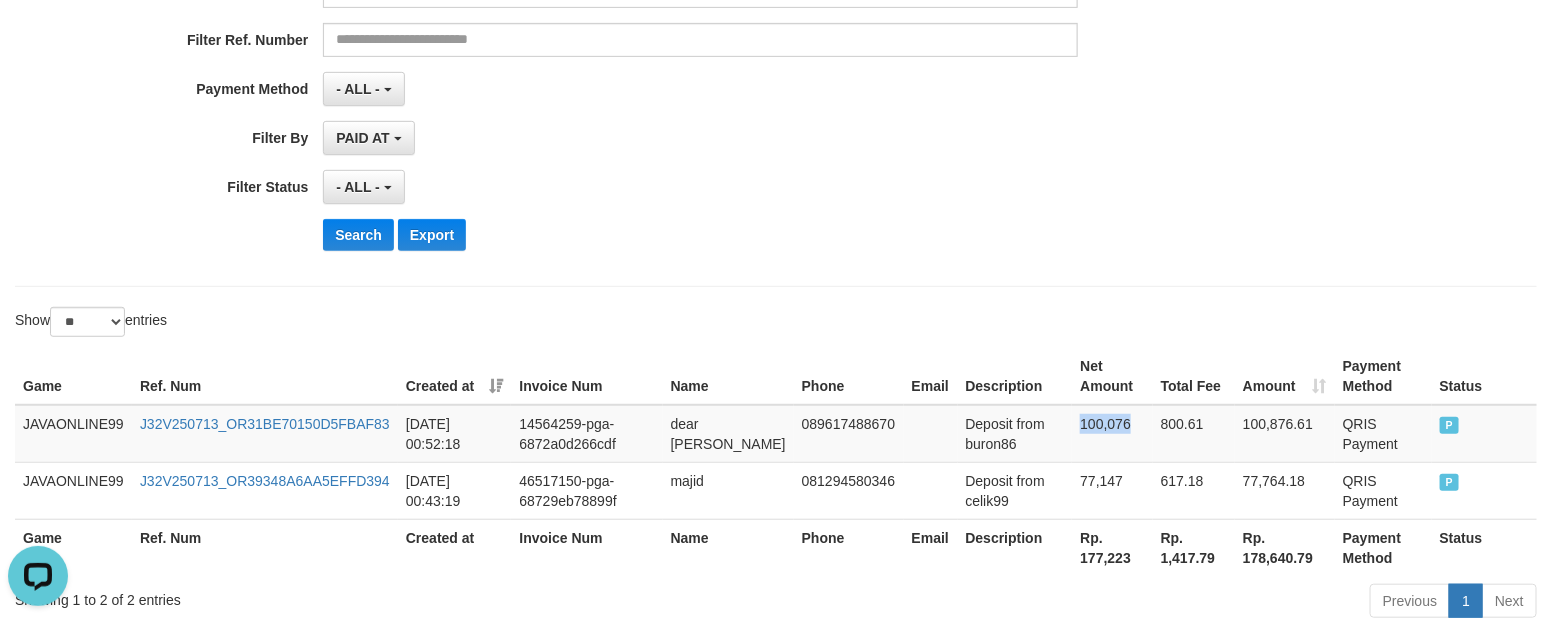 copy on "100,076" 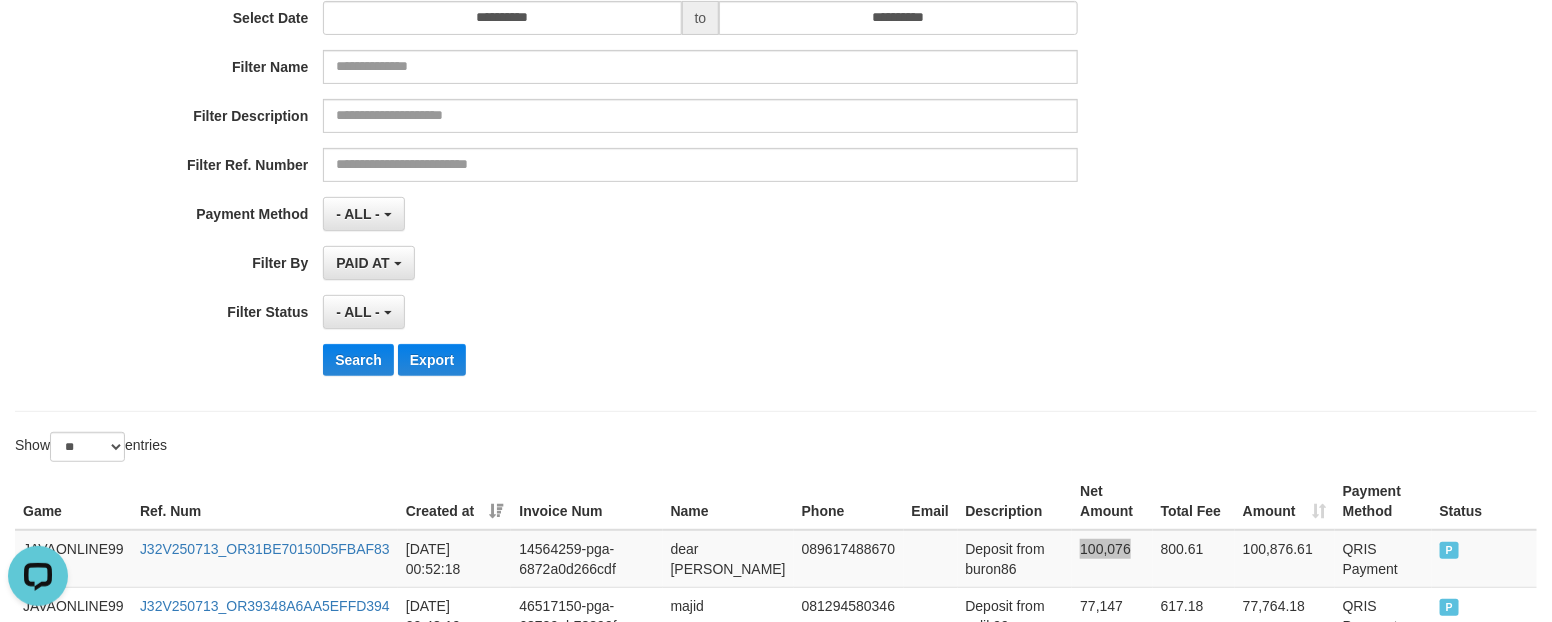 scroll, scrollTop: 0, scrollLeft: 0, axis: both 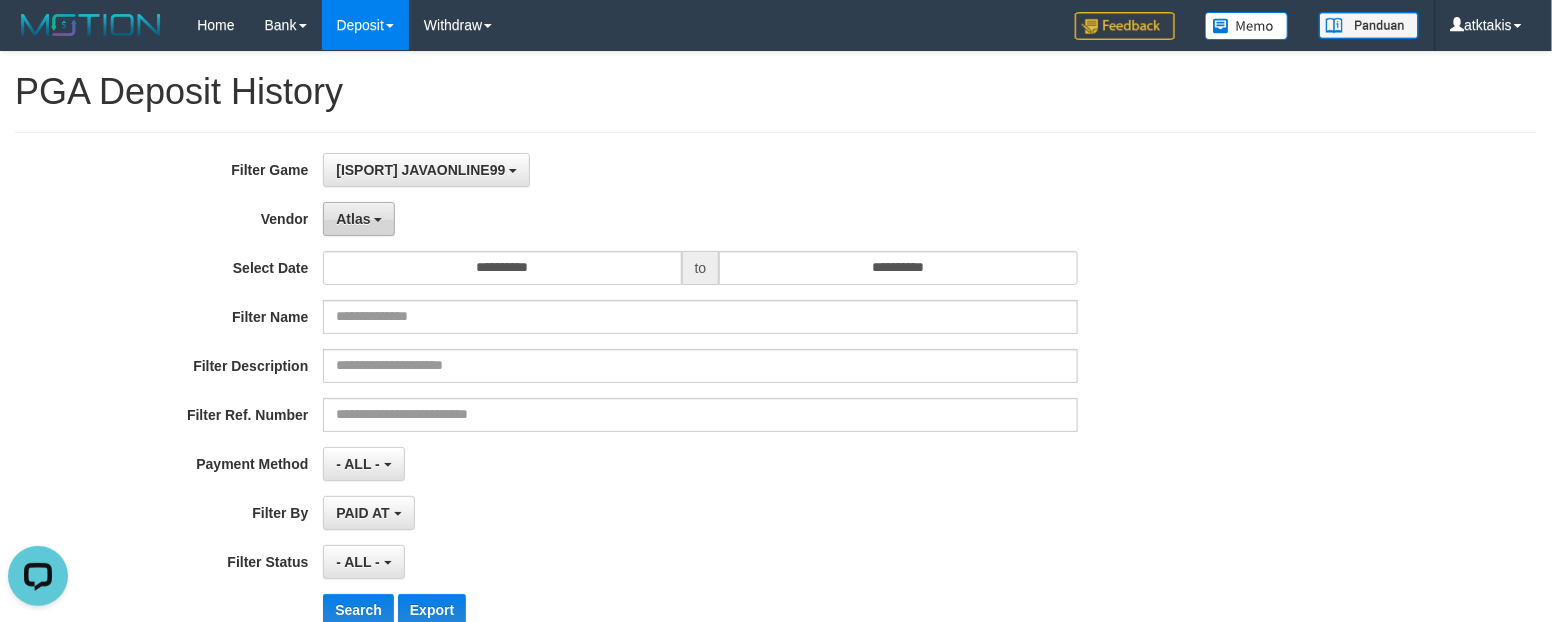 click on "Atlas" at bounding box center (353, 219) 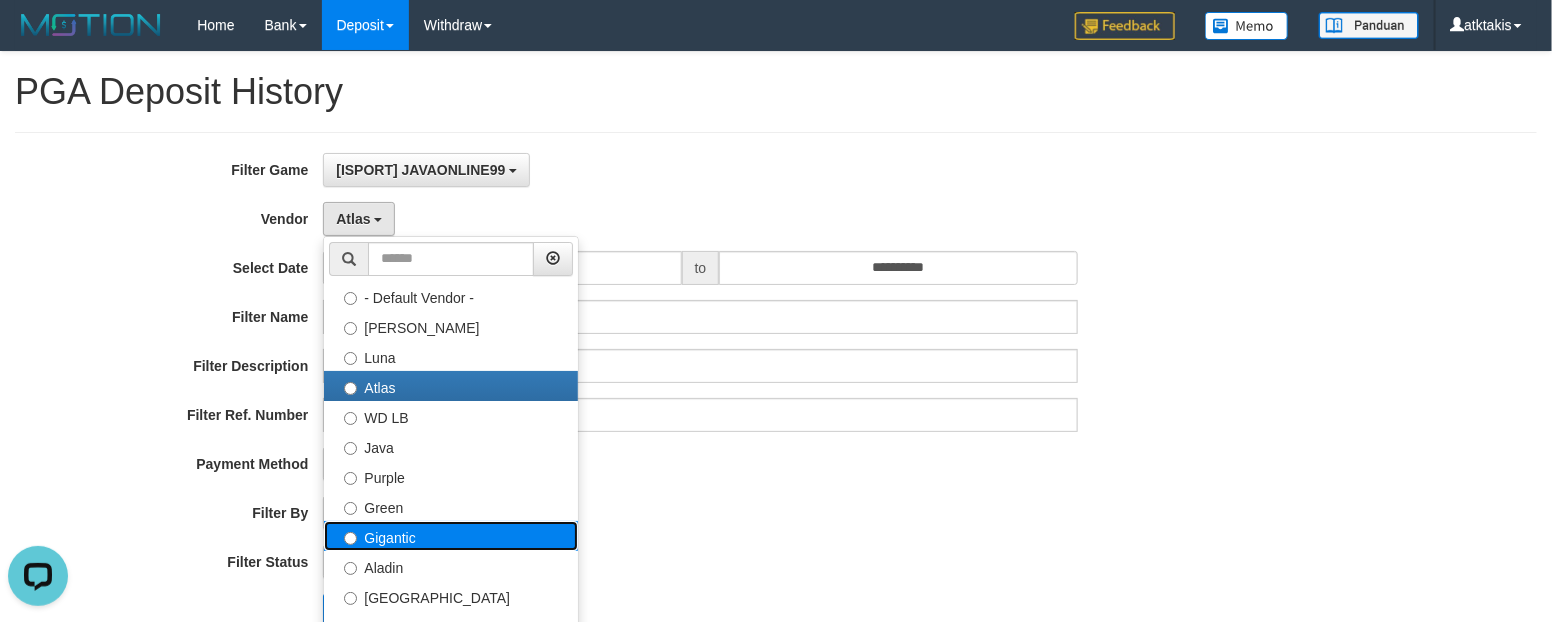 click on "Gigantic" at bounding box center [451, 536] 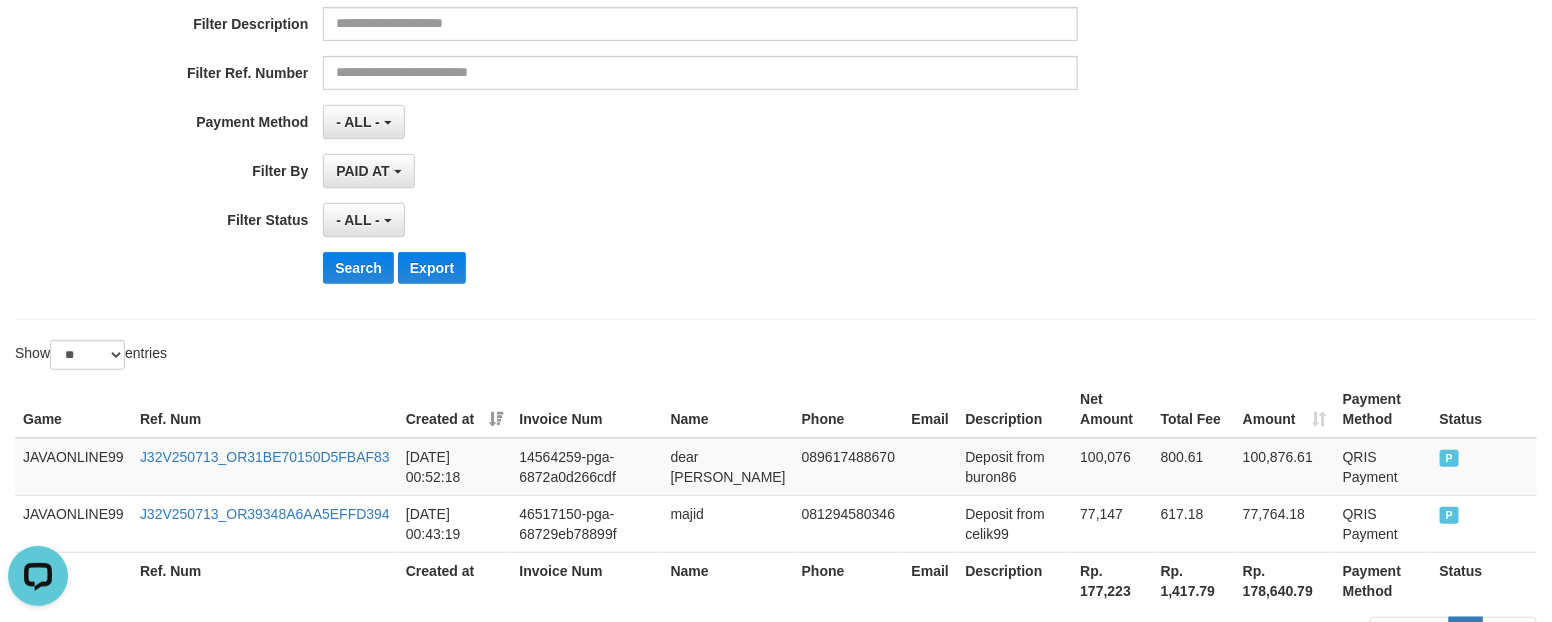 scroll, scrollTop: 375, scrollLeft: 0, axis: vertical 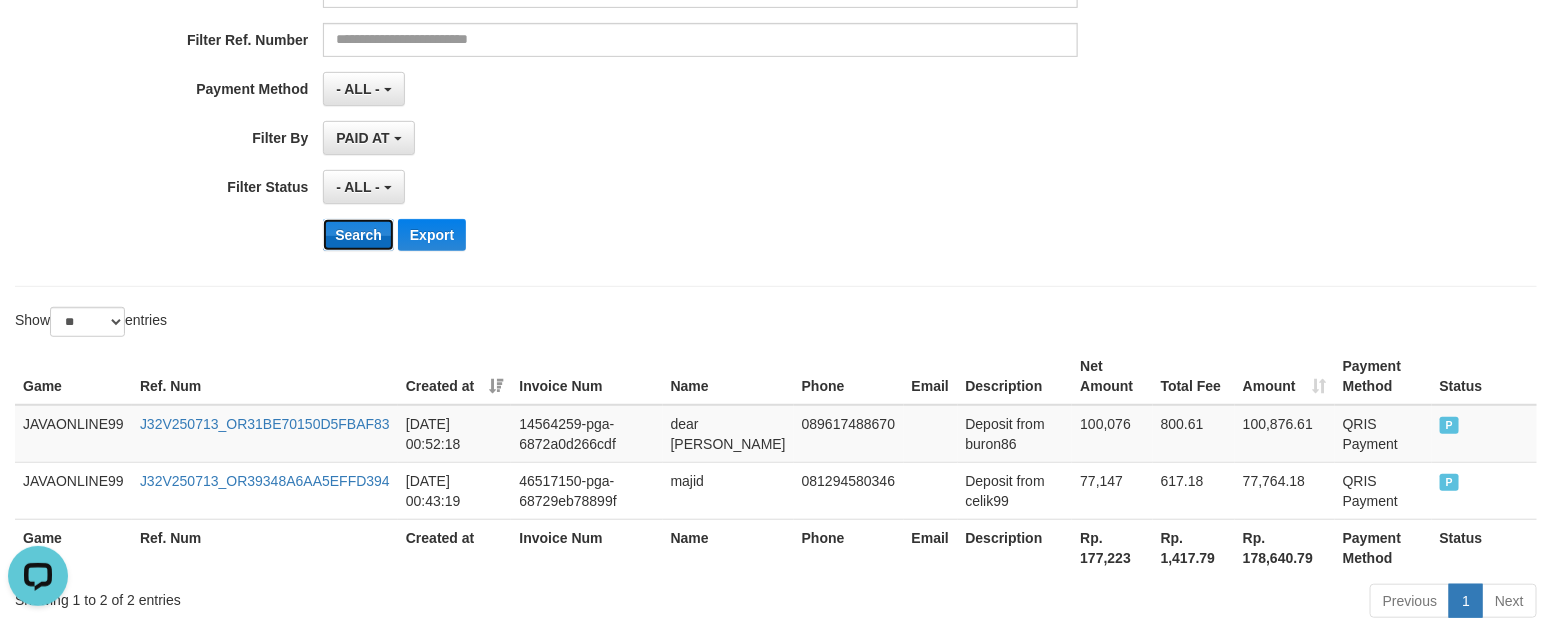 click on "Search" at bounding box center [358, 235] 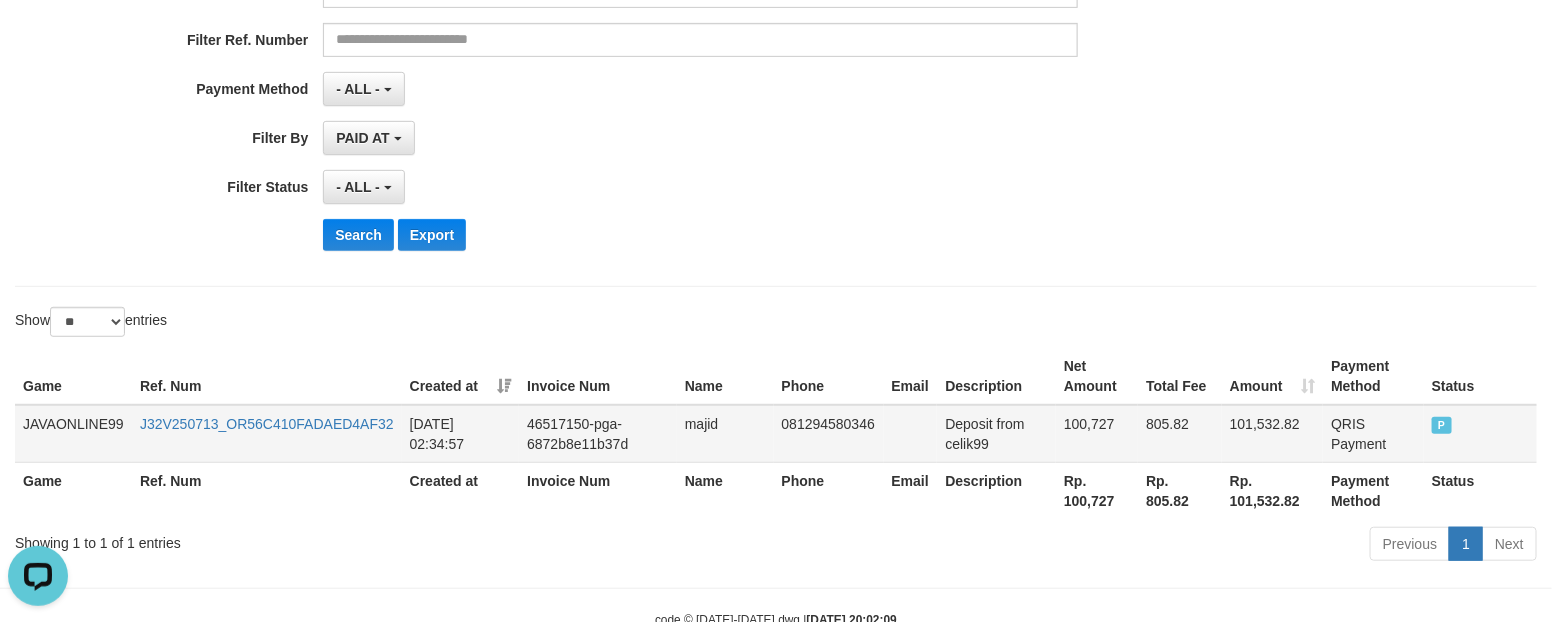 click on "majid" at bounding box center (725, 434) 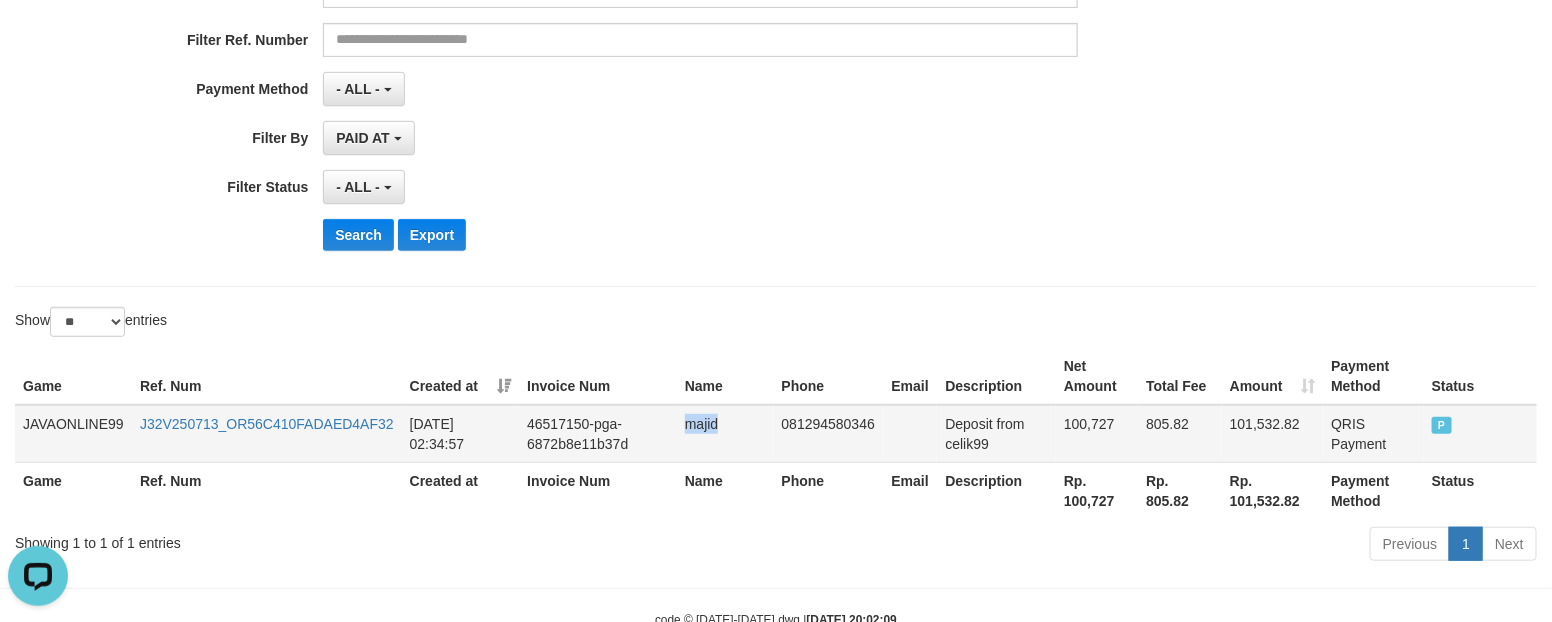 click on "majid" at bounding box center [725, 434] 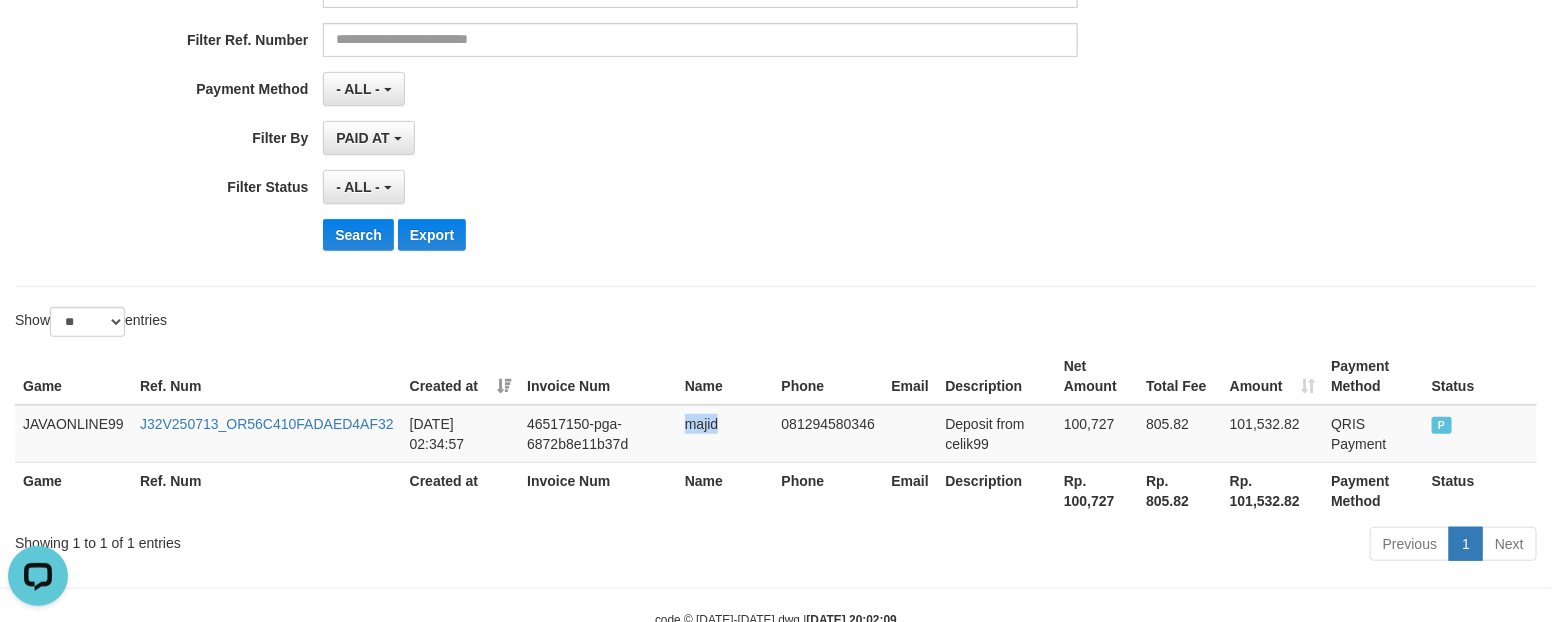 copy on "majid" 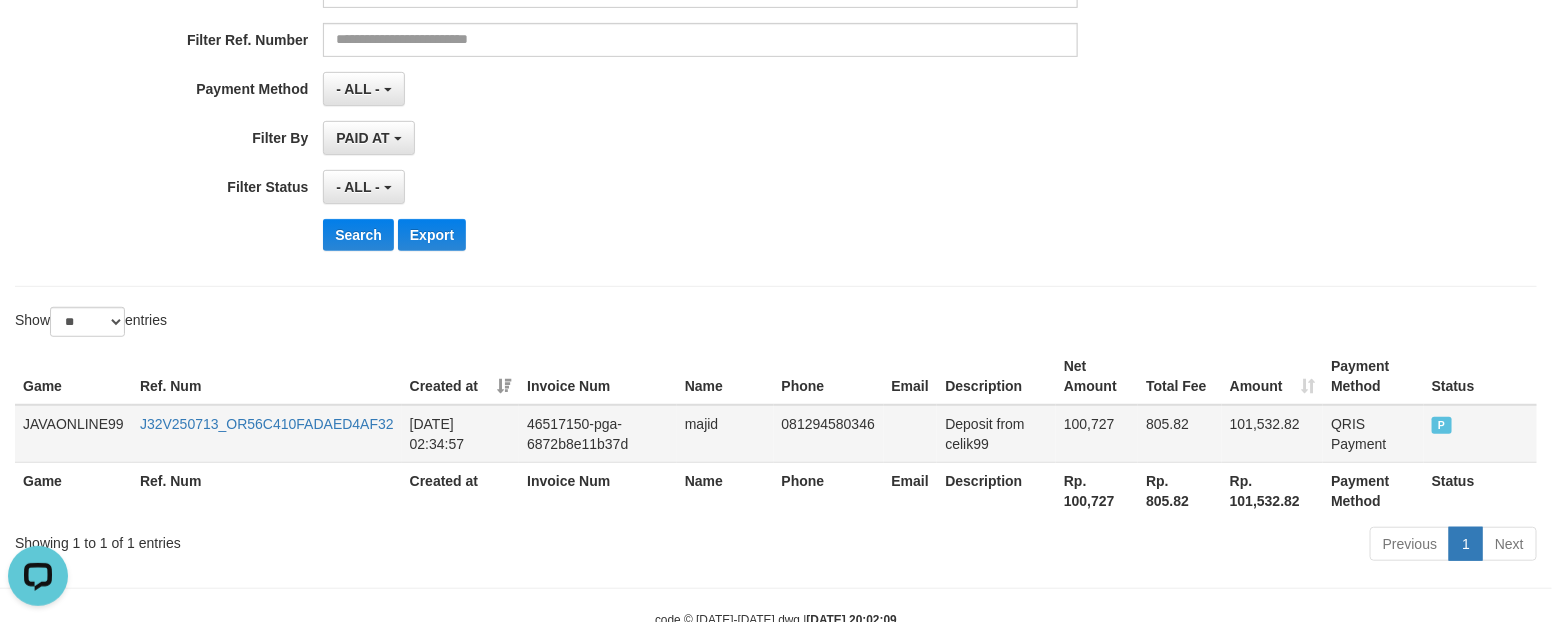 click on "Deposit from celik99" at bounding box center (996, 434) 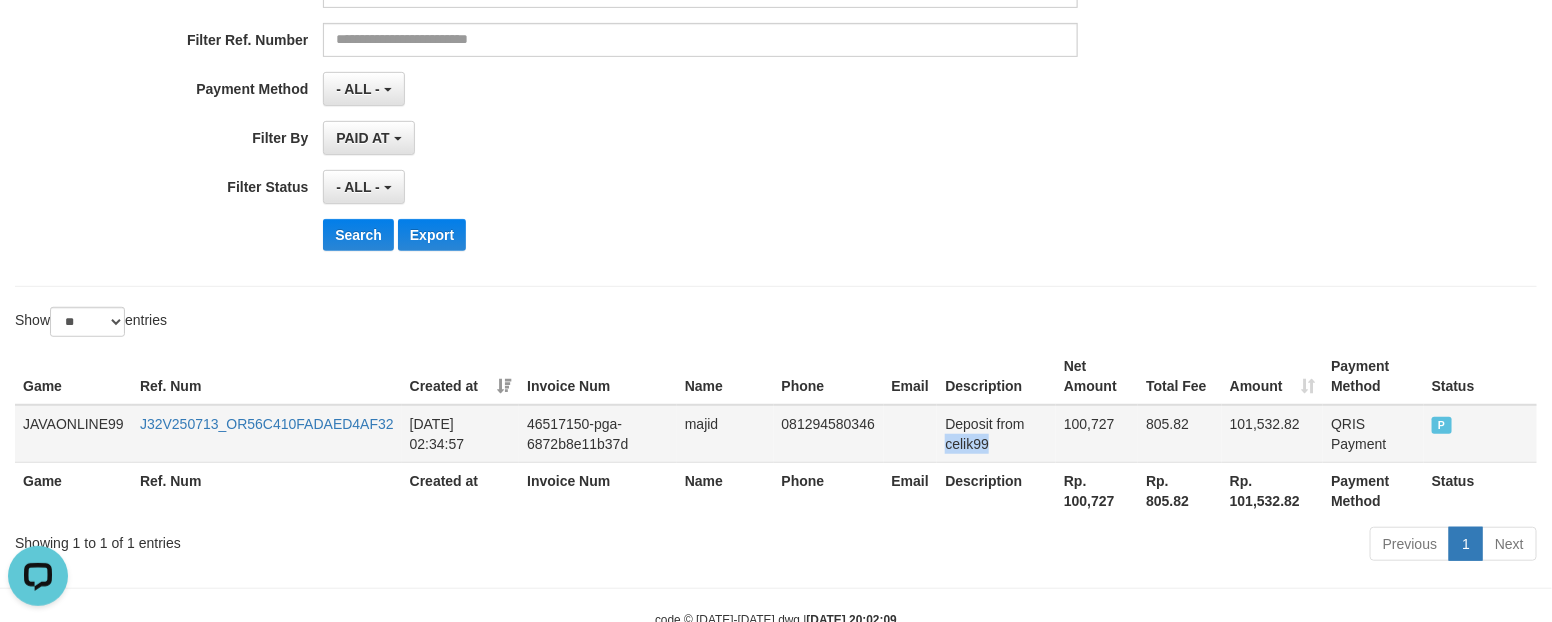 click on "Deposit from celik99" at bounding box center [996, 434] 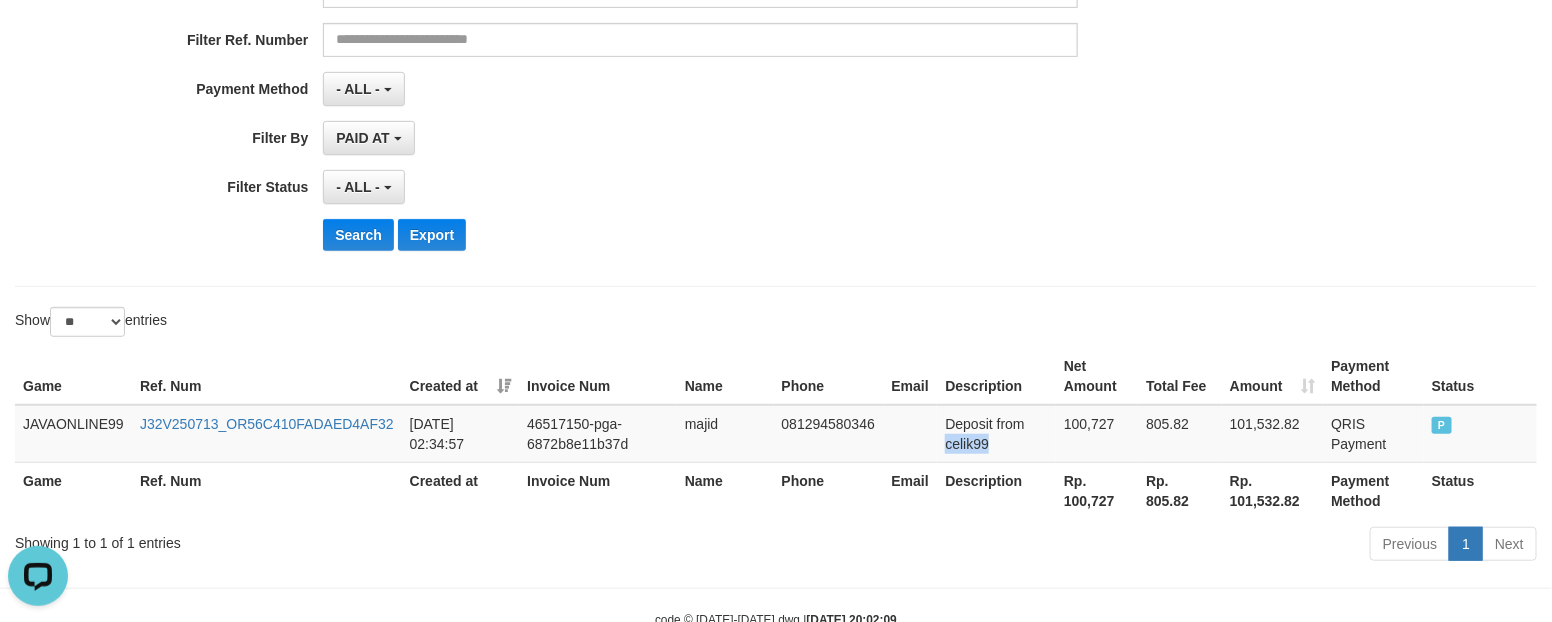 copy on "celik99" 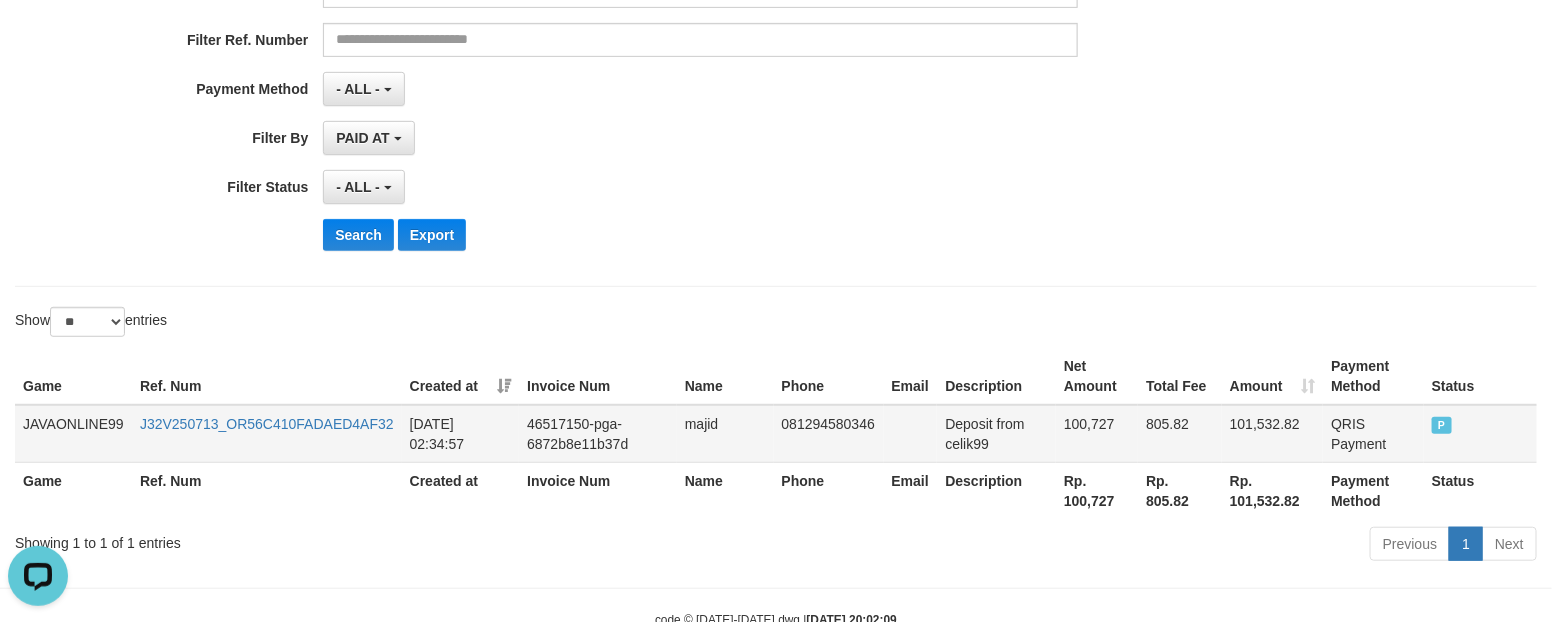 click on "100,727" at bounding box center [1097, 434] 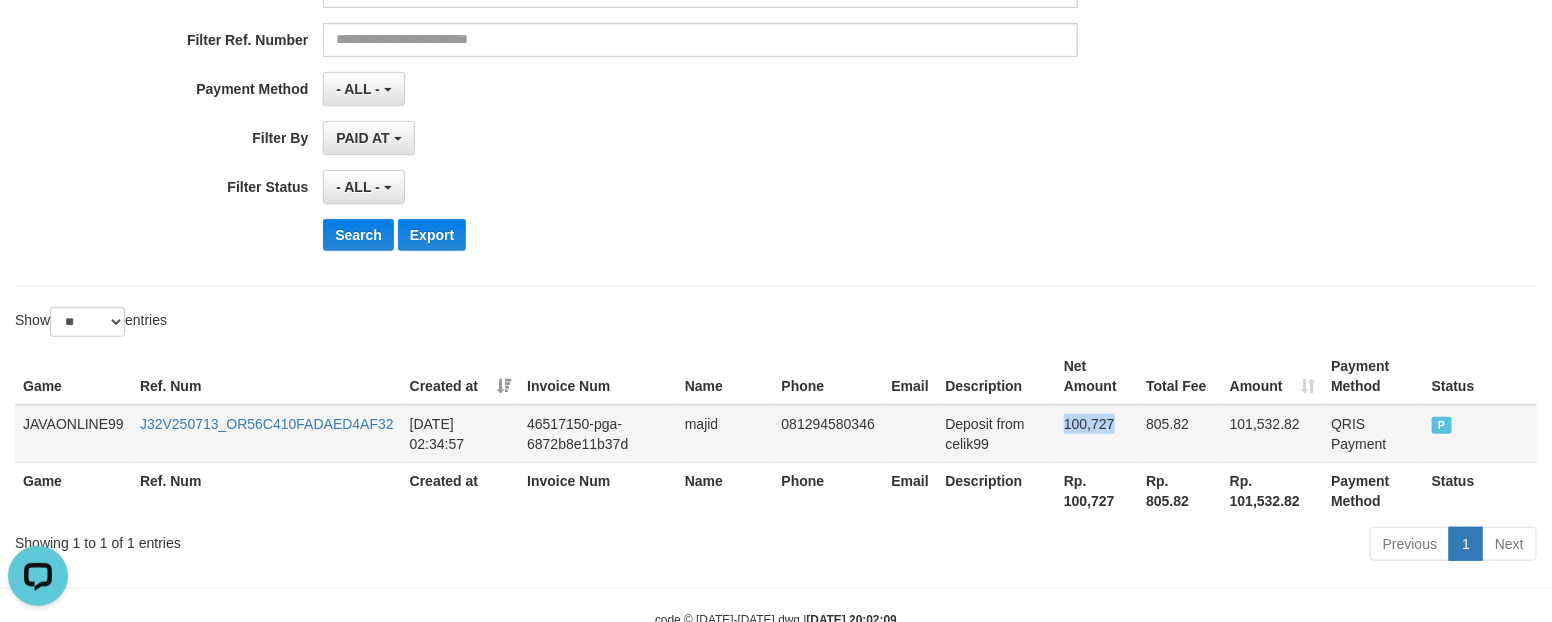 click on "100,727" at bounding box center [1097, 434] 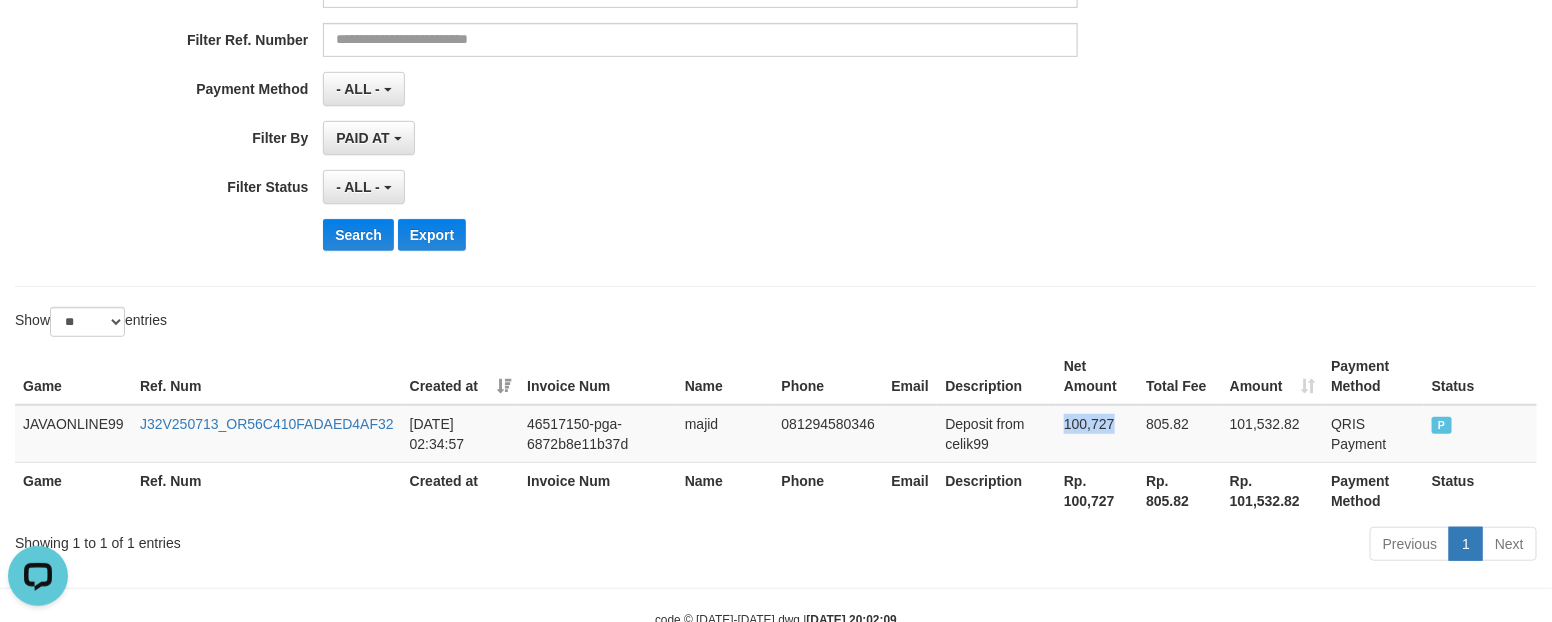 copy on "100,727" 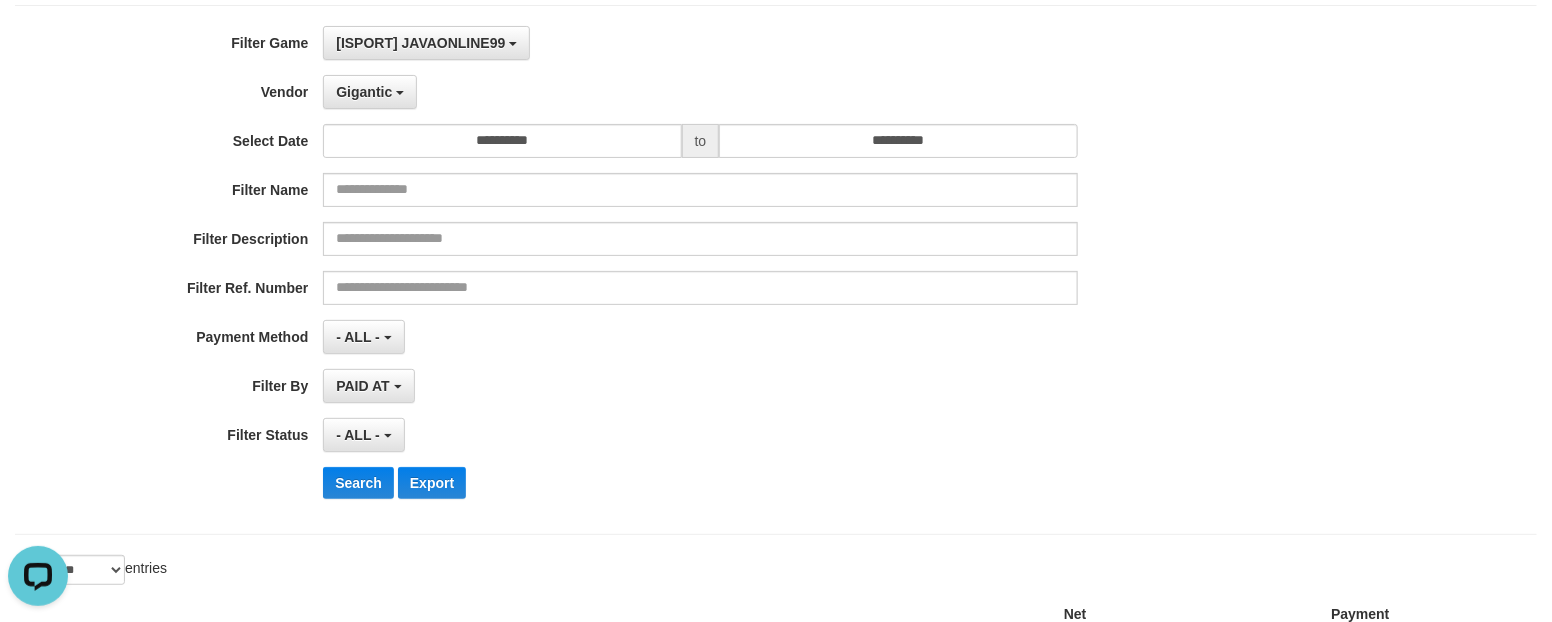 scroll, scrollTop: 125, scrollLeft: 0, axis: vertical 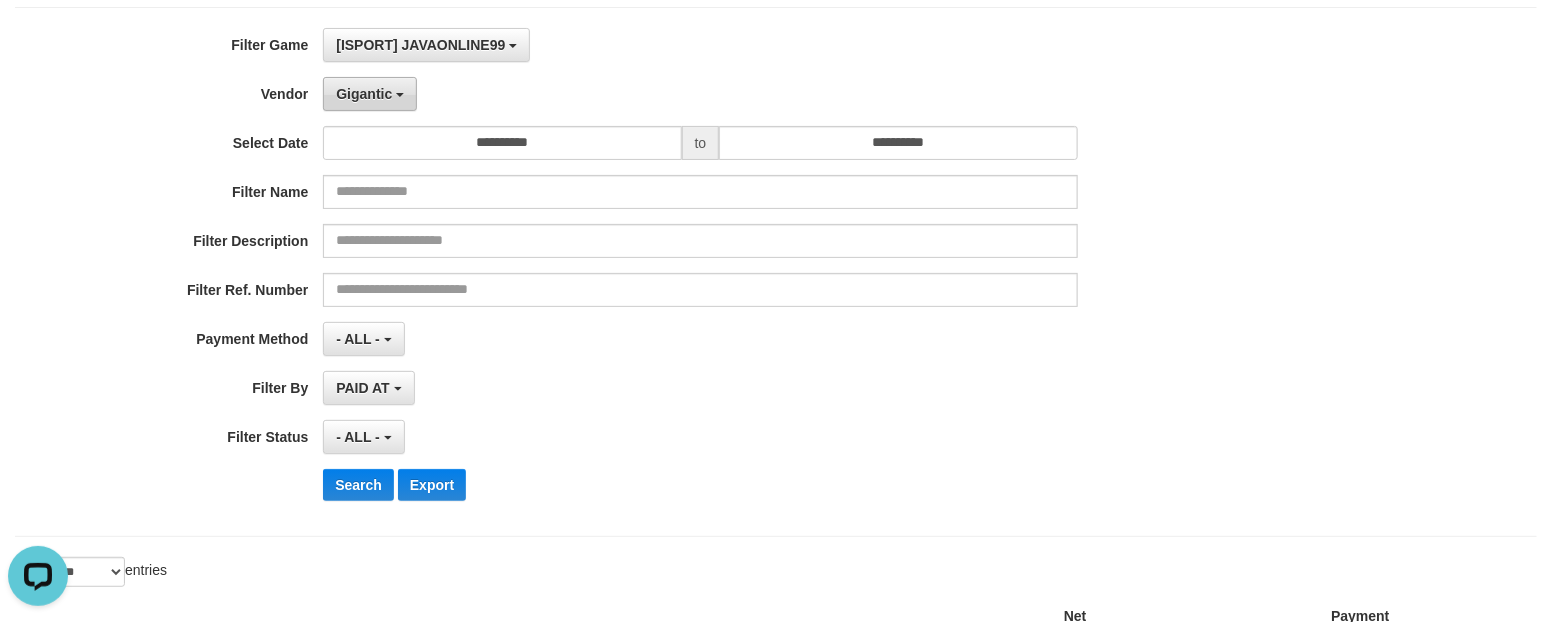 click on "Gigantic" at bounding box center [364, 94] 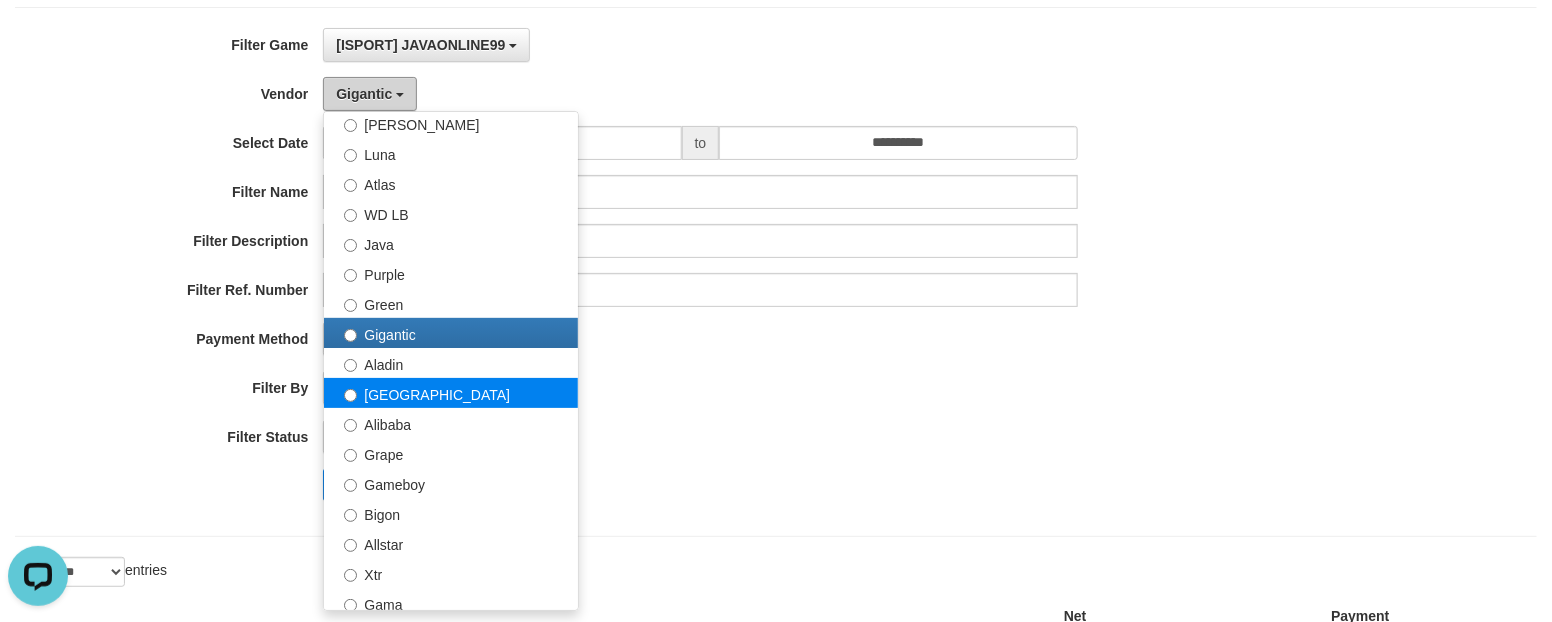scroll, scrollTop: 250, scrollLeft: 0, axis: vertical 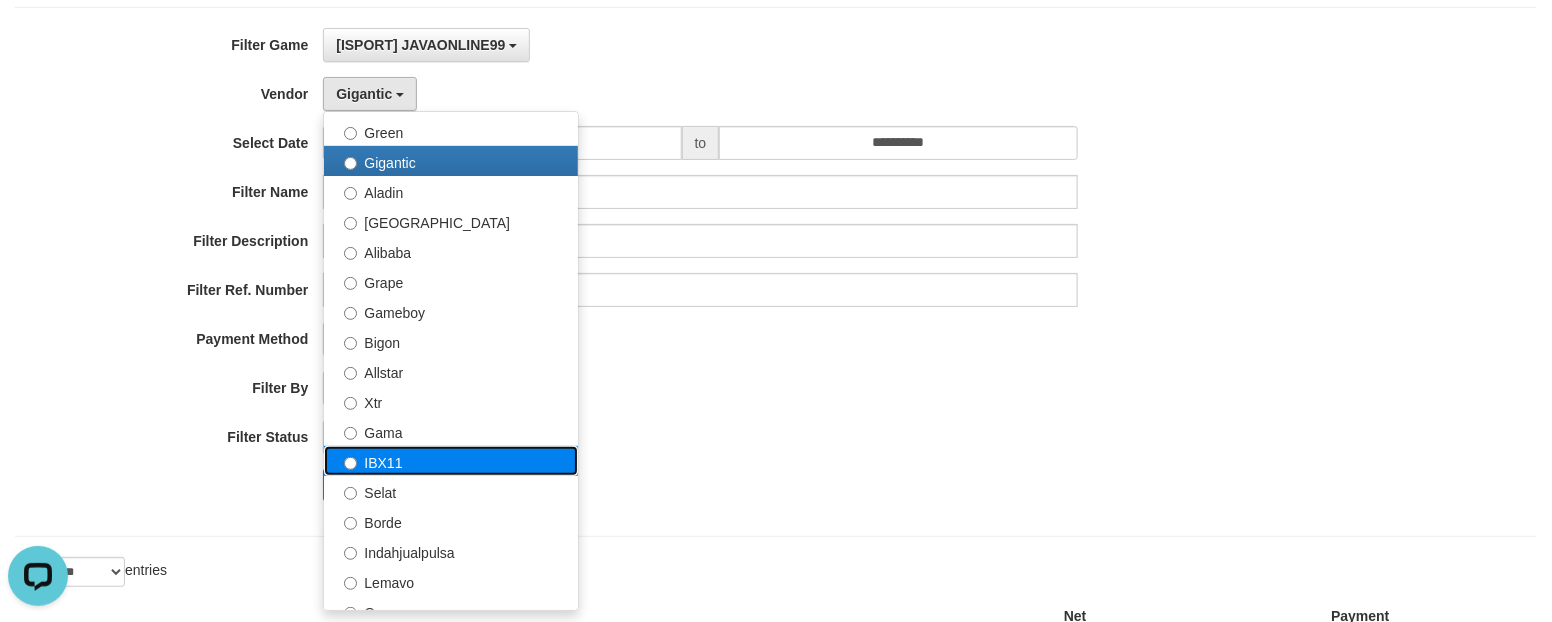 click on "IBX11" at bounding box center [451, 461] 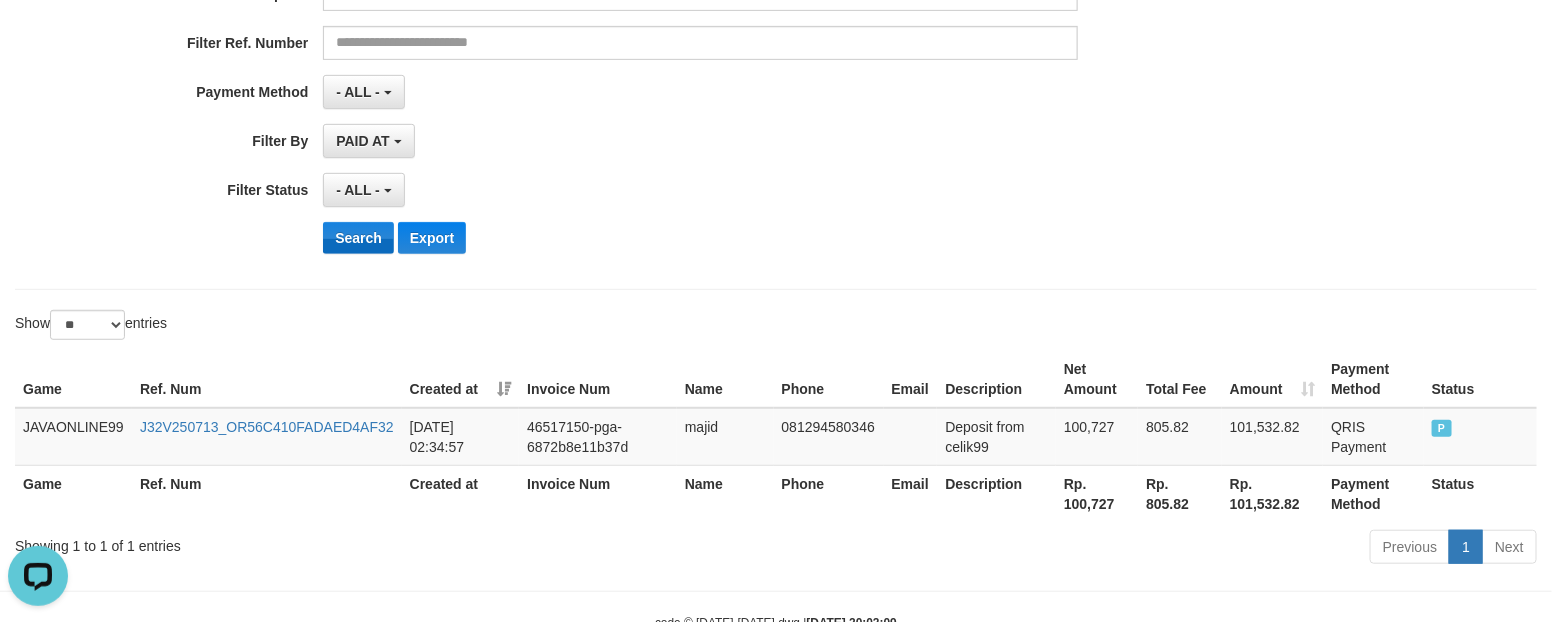 scroll, scrollTop: 375, scrollLeft: 0, axis: vertical 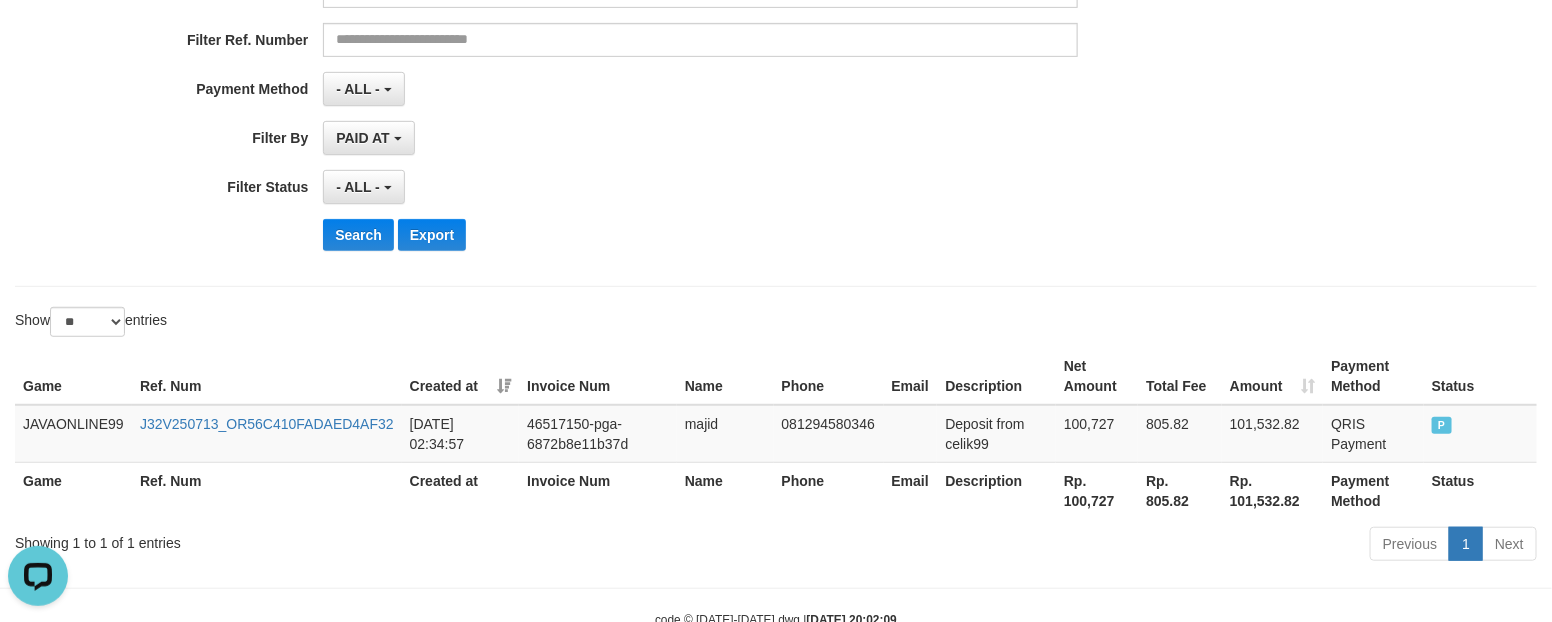 click on "**********" at bounding box center (646, 22) 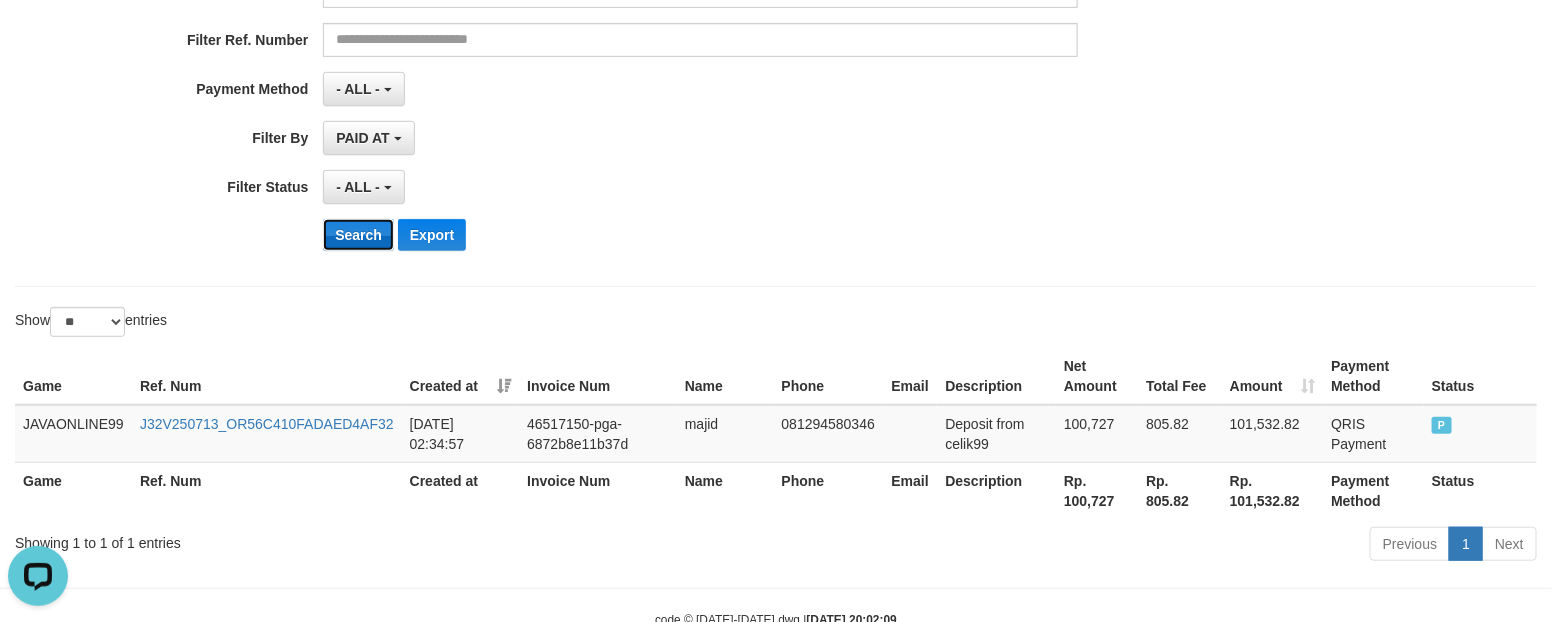 click on "Search" at bounding box center [358, 235] 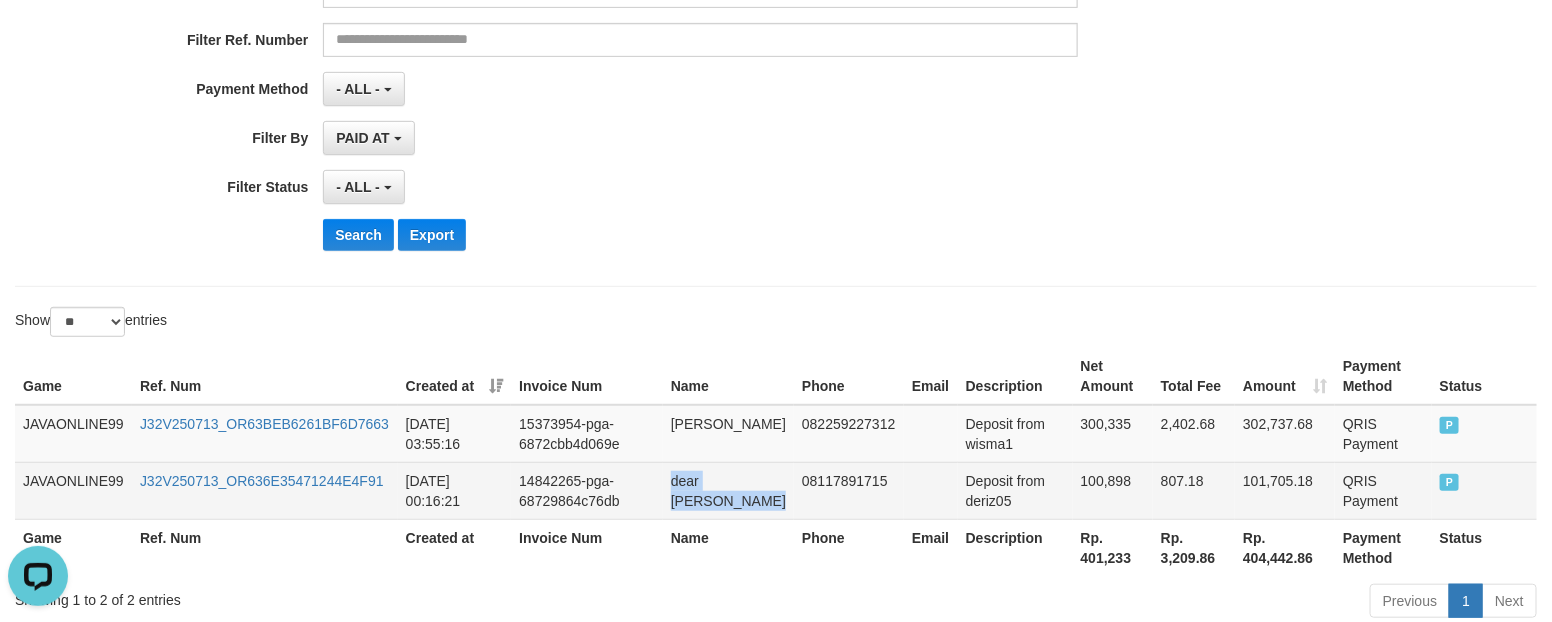 drag, startPoint x: 683, startPoint y: 483, endPoint x: 730, endPoint y: 511, distance: 54.708317 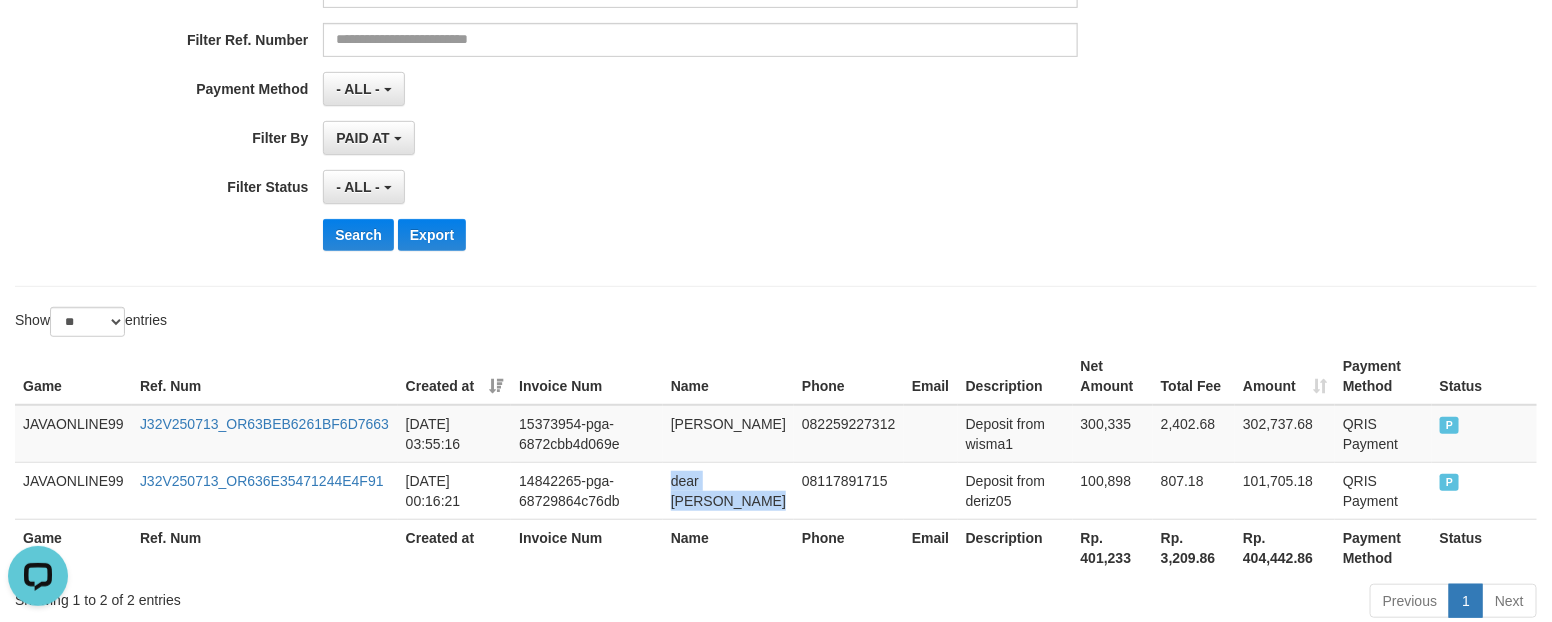 copy on "dear [PERSON_NAME]" 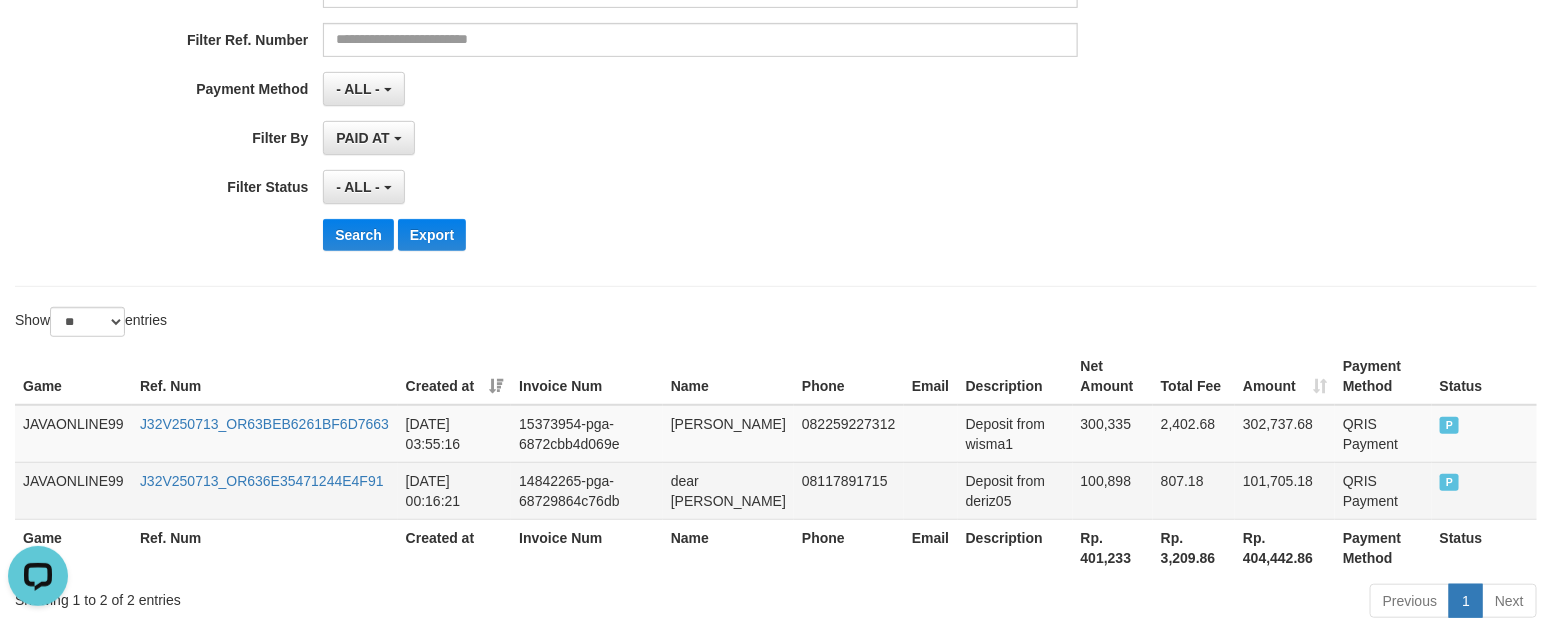 click on "Deposit from deriz05" at bounding box center [1015, 490] 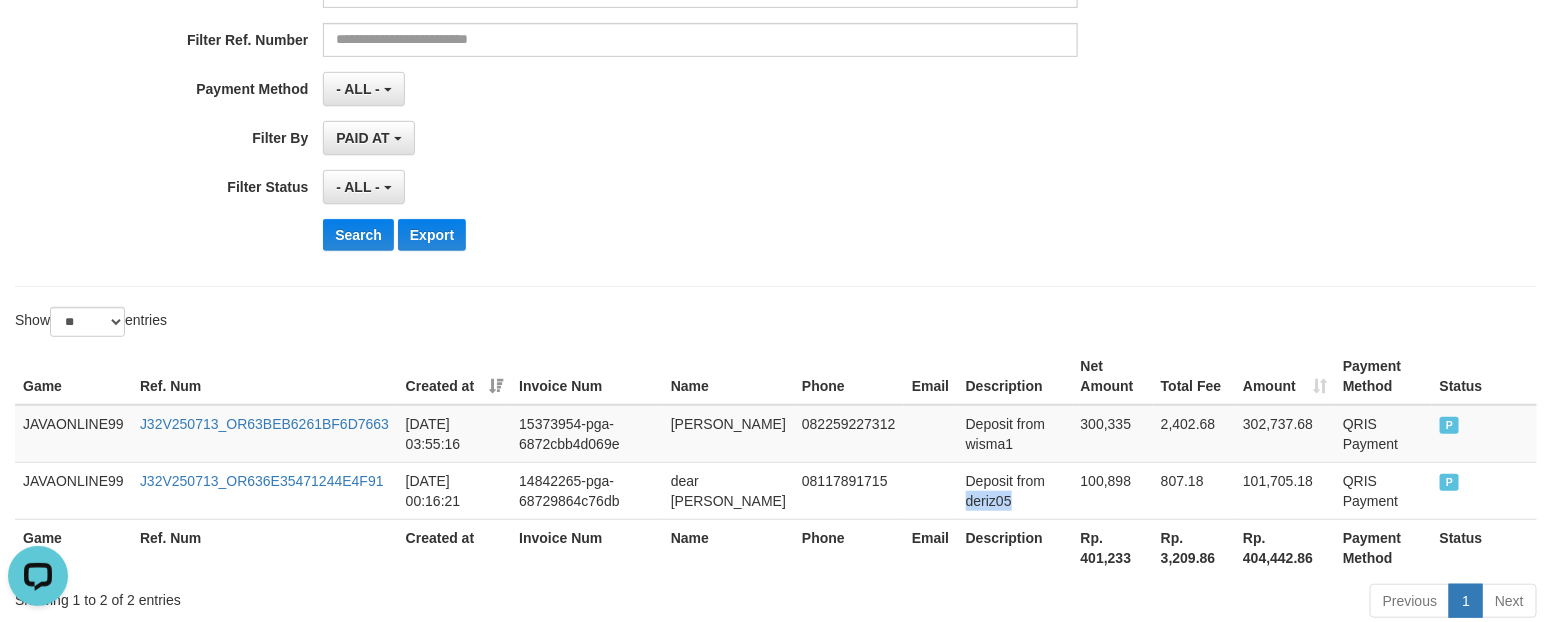 drag, startPoint x: 960, startPoint y: 511, endPoint x: 1538, endPoint y: 362, distance: 596.8961 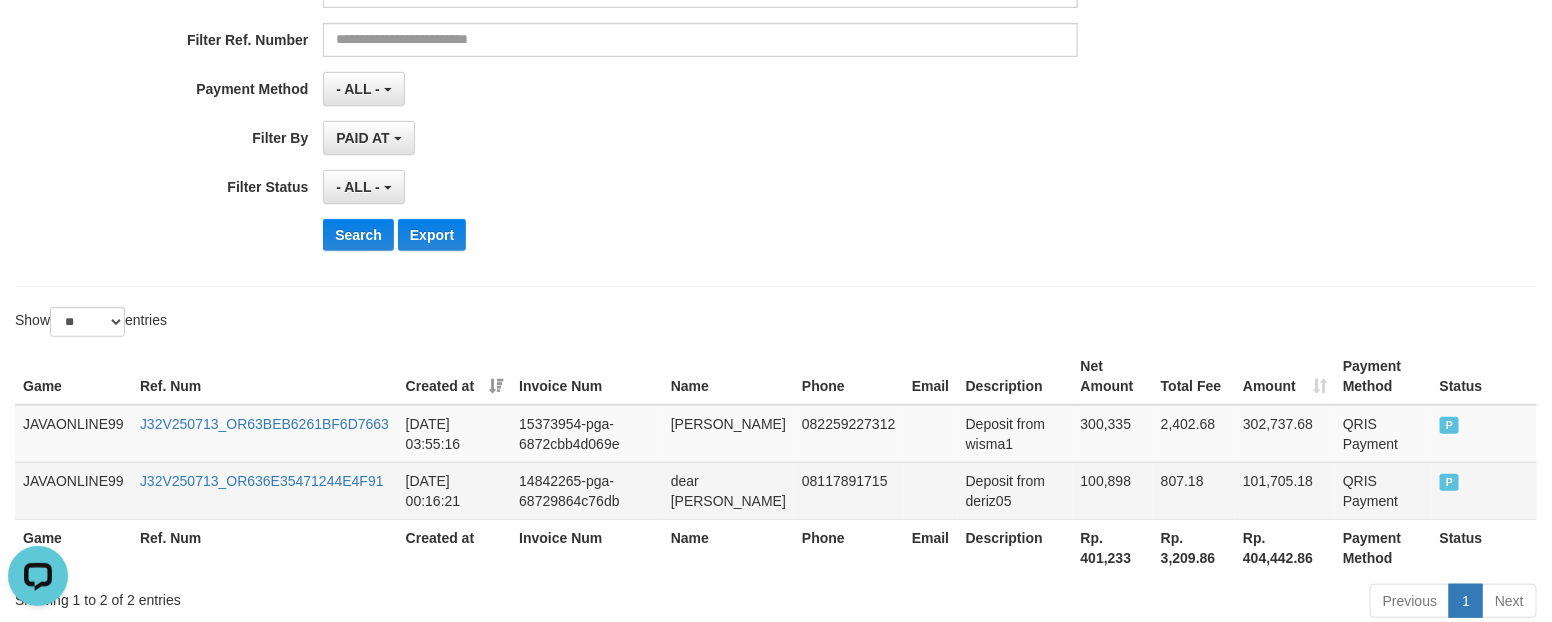 click on "100,898" at bounding box center (1113, 490) 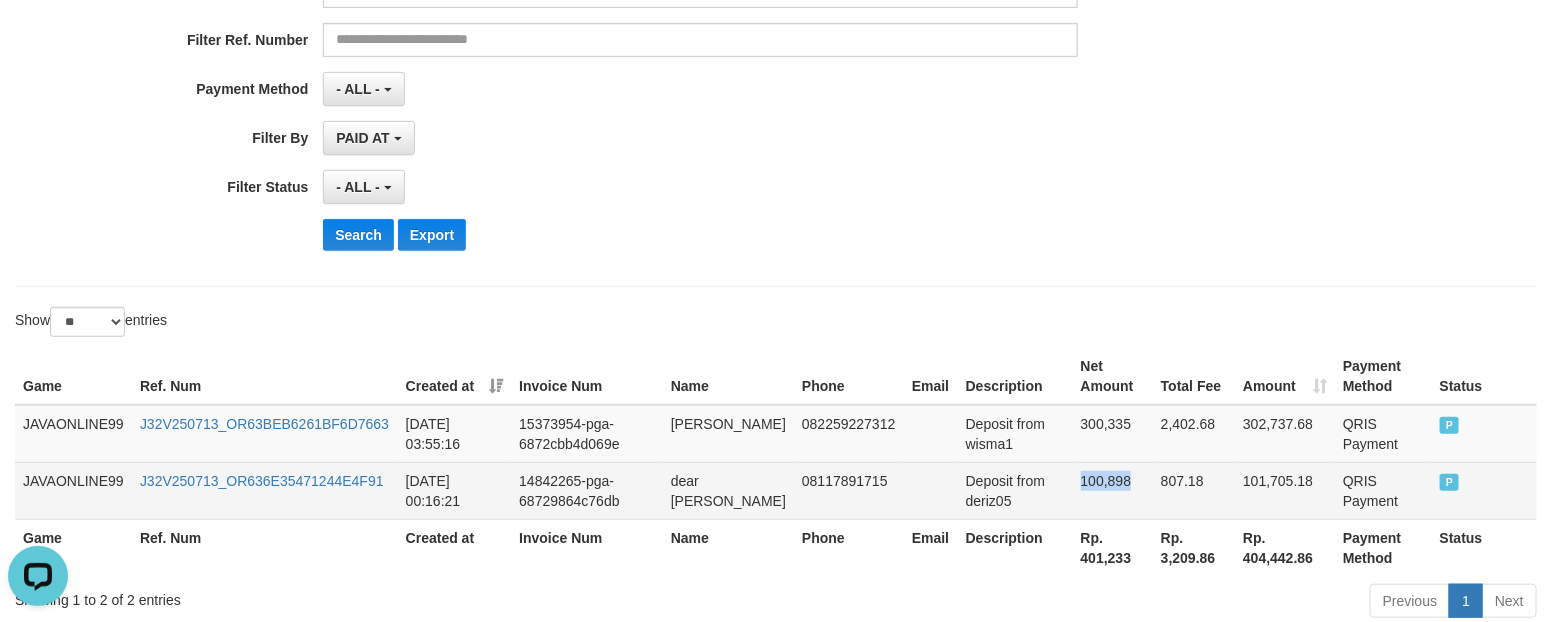 click on "100,898" at bounding box center [1113, 490] 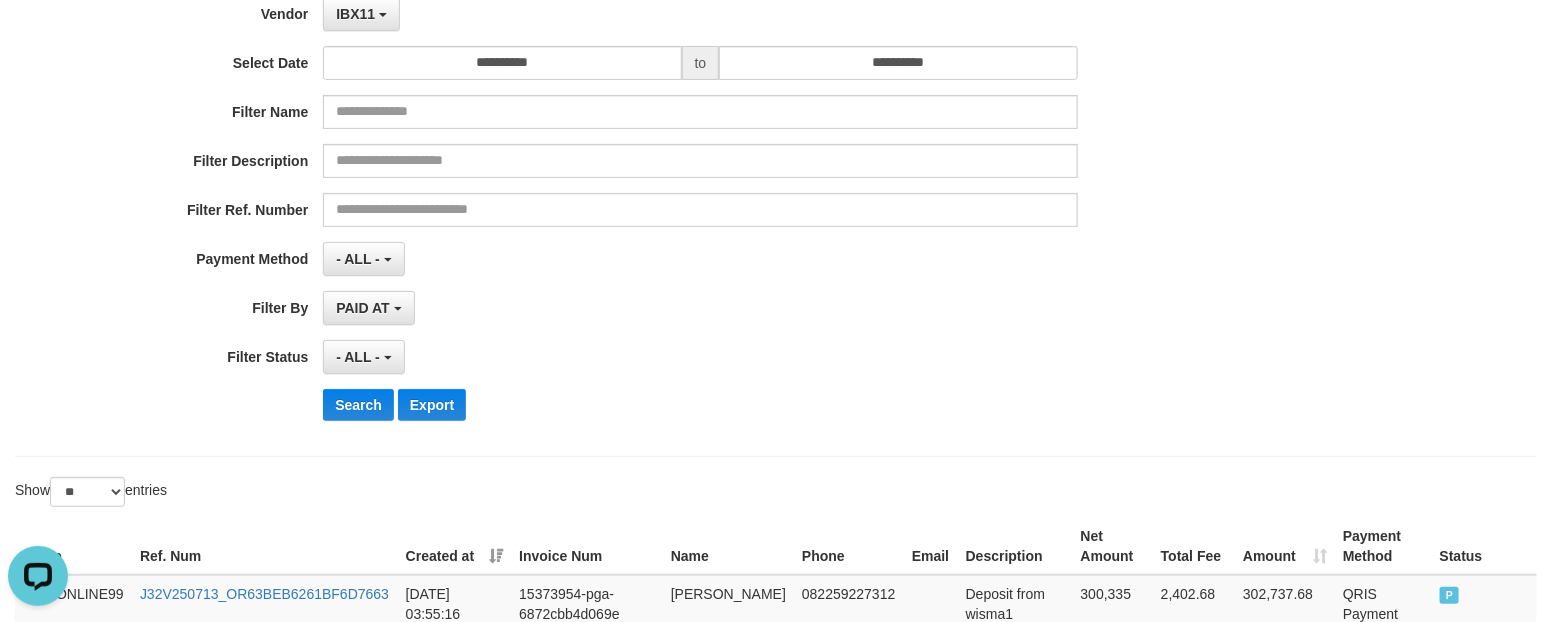scroll, scrollTop: 492, scrollLeft: 0, axis: vertical 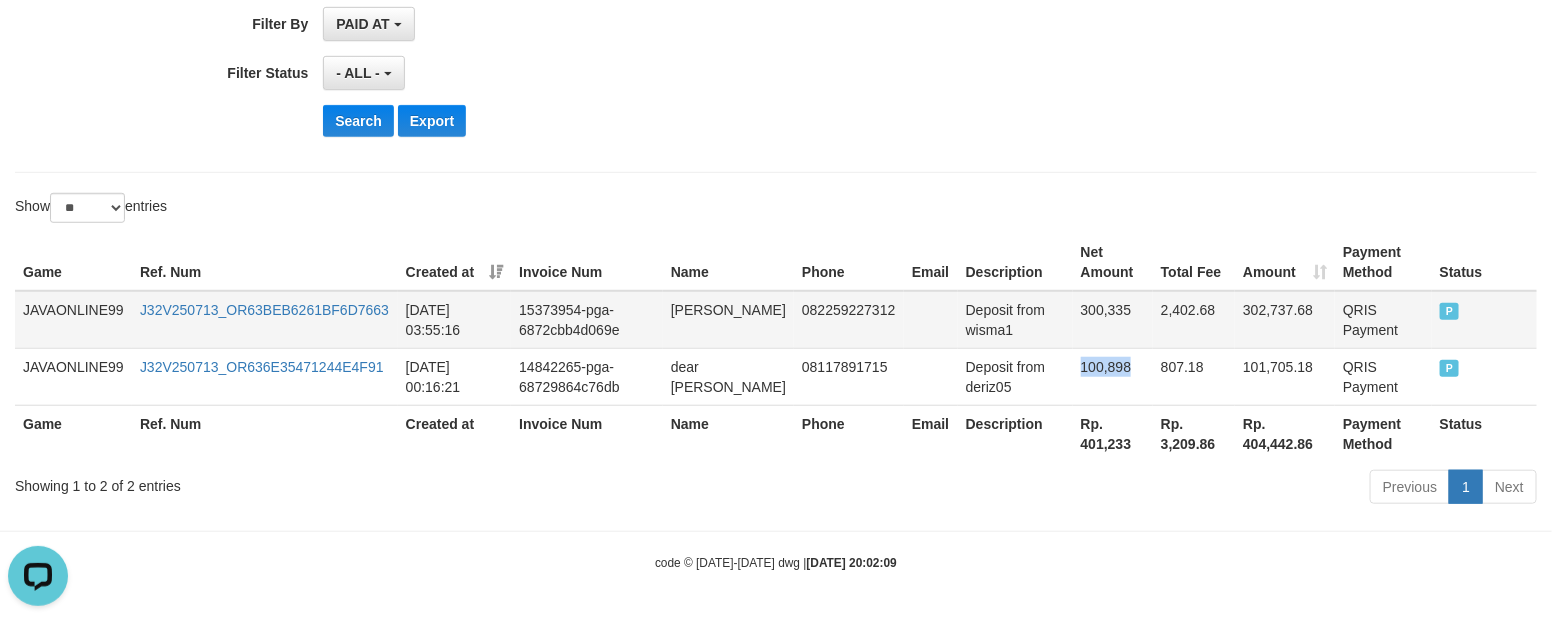 drag, startPoint x: 671, startPoint y: 307, endPoint x: 723, endPoint y: 328, distance: 56.0803 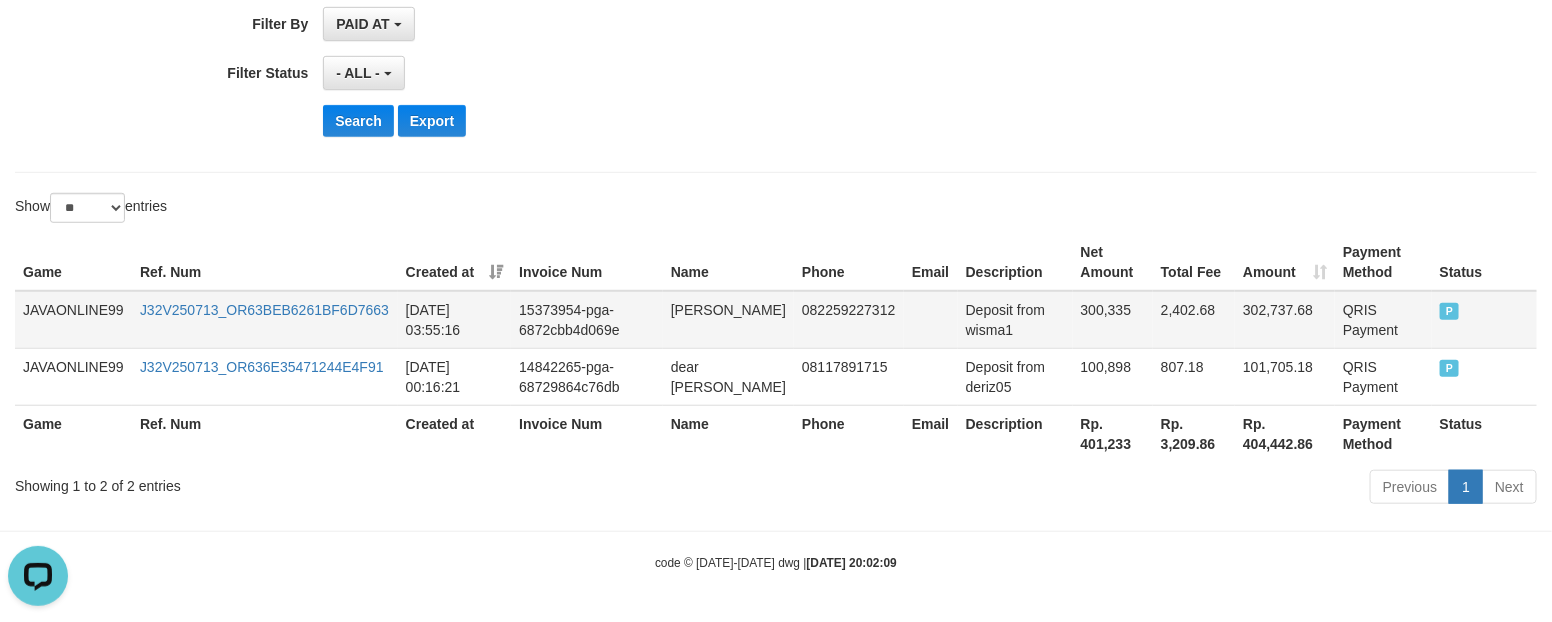 click on "Deposit from wisma1" at bounding box center (1015, 320) 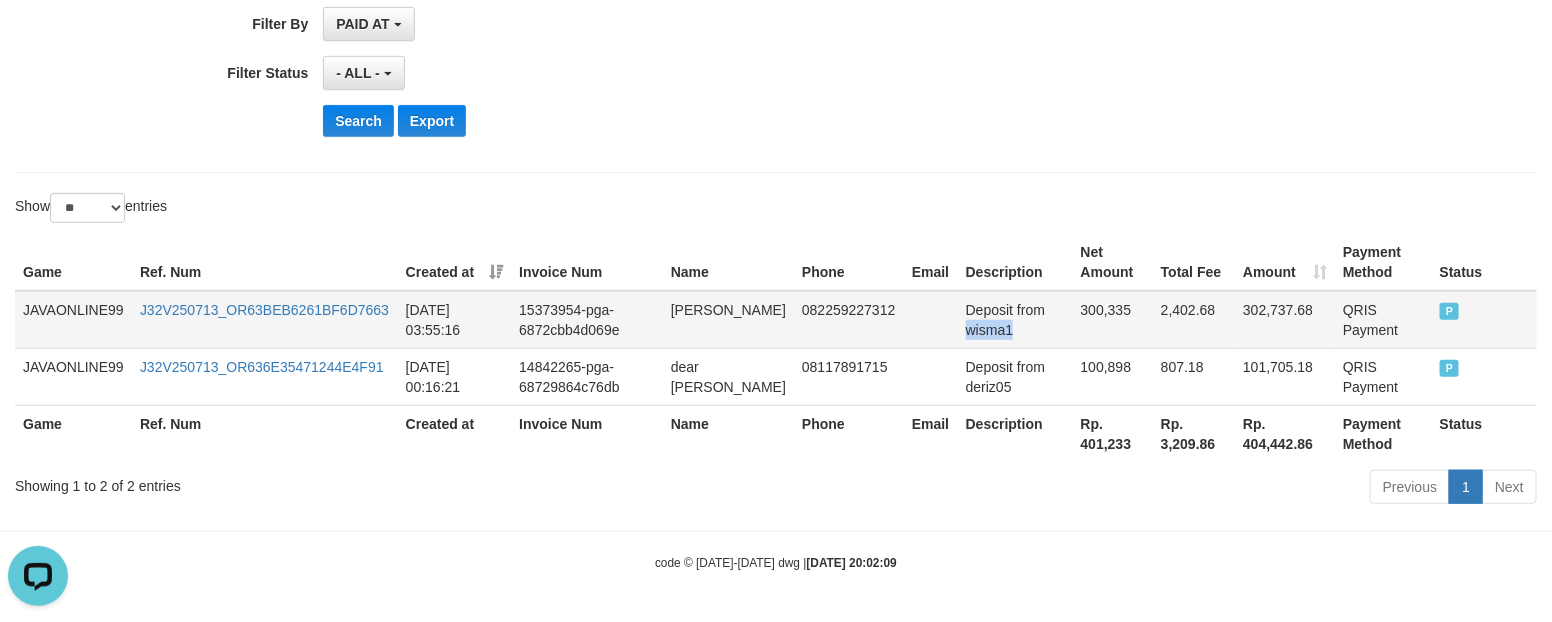 click on "Deposit from wisma1" at bounding box center [1015, 320] 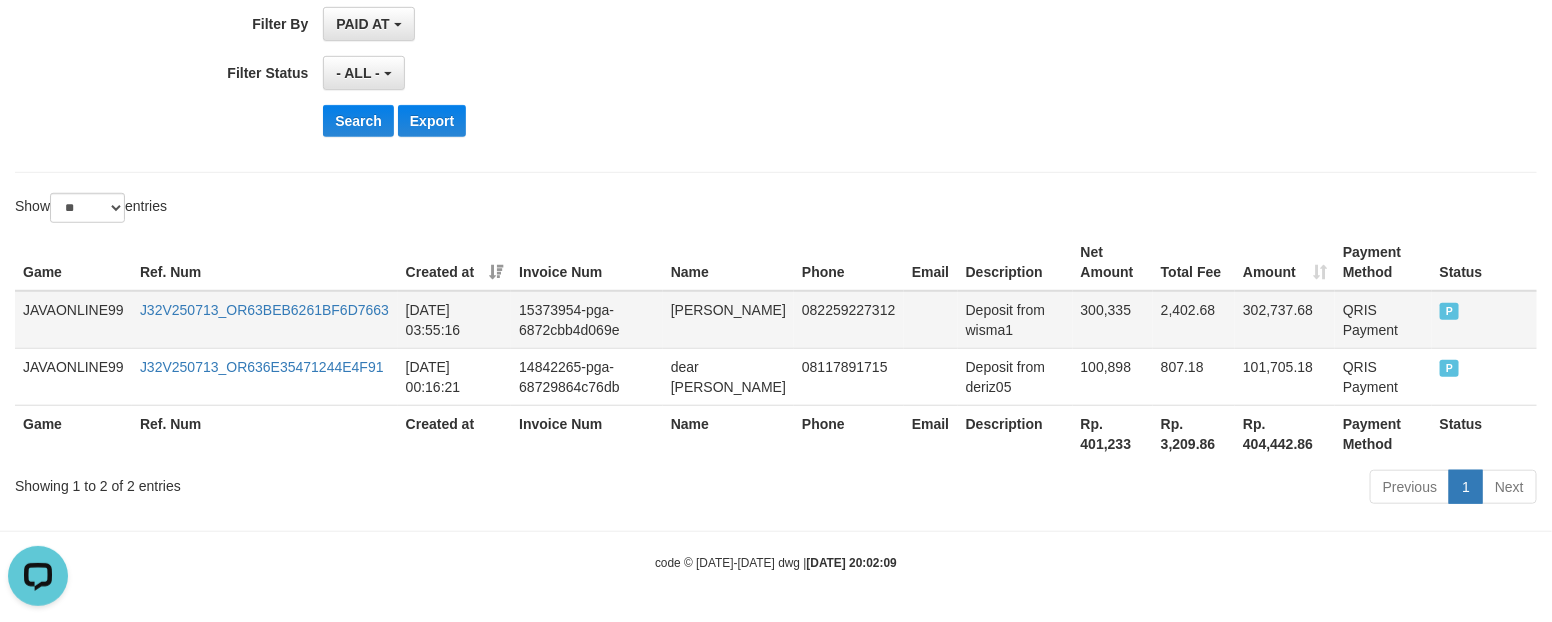 click on "300,335" at bounding box center [1113, 320] 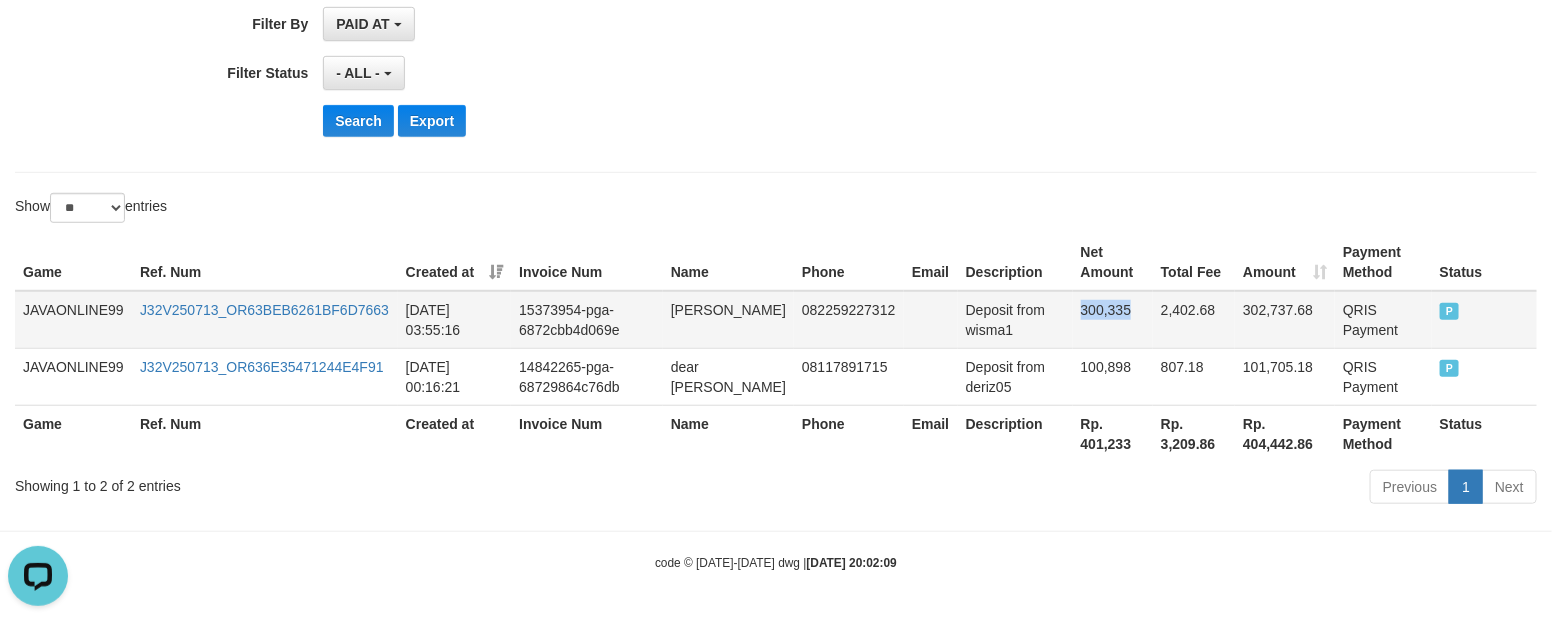 click on "300,335" at bounding box center (1113, 320) 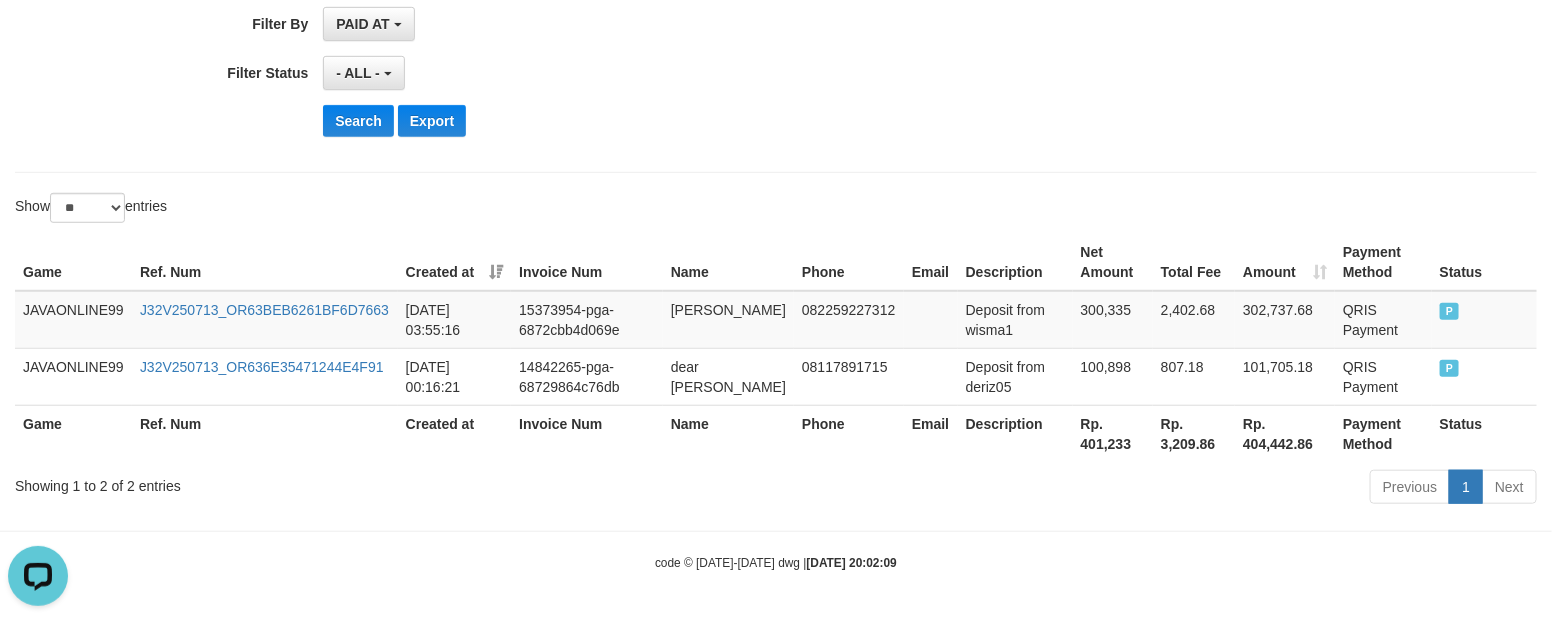 click on "**********" at bounding box center (776, -92) 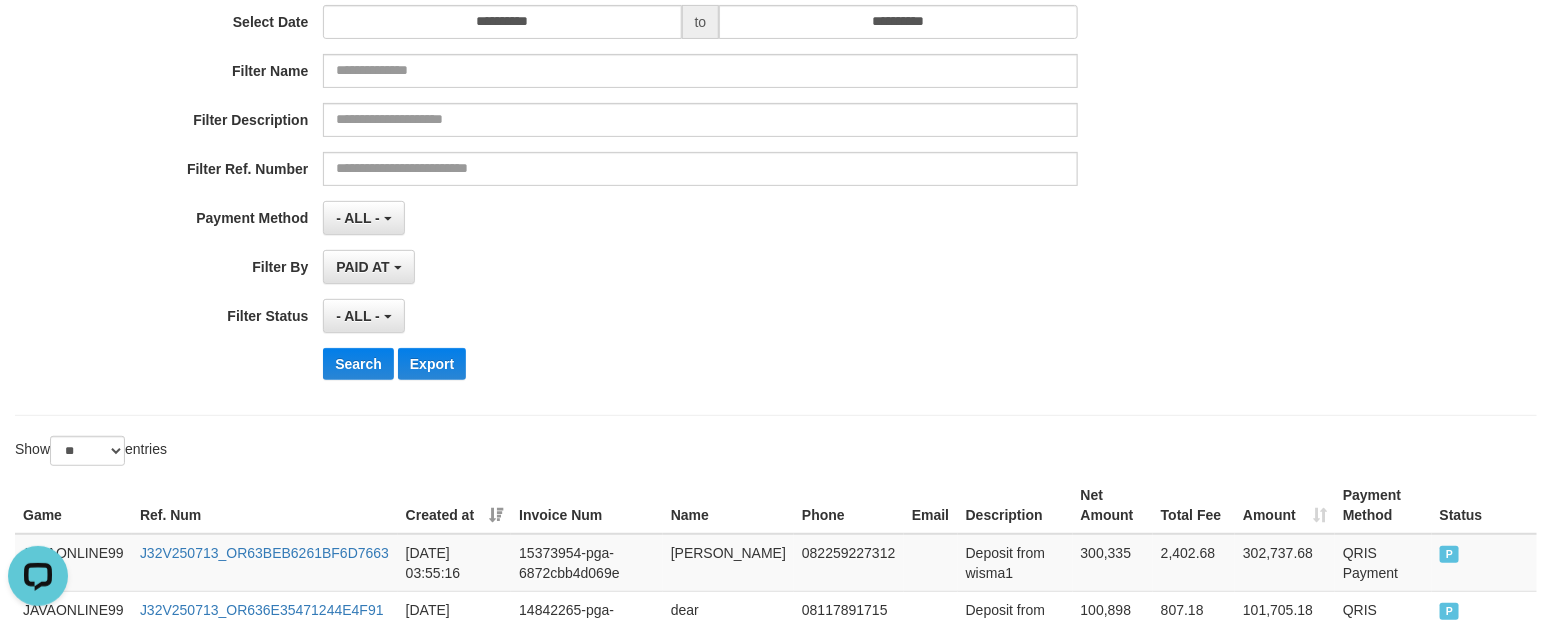scroll, scrollTop: 0, scrollLeft: 0, axis: both 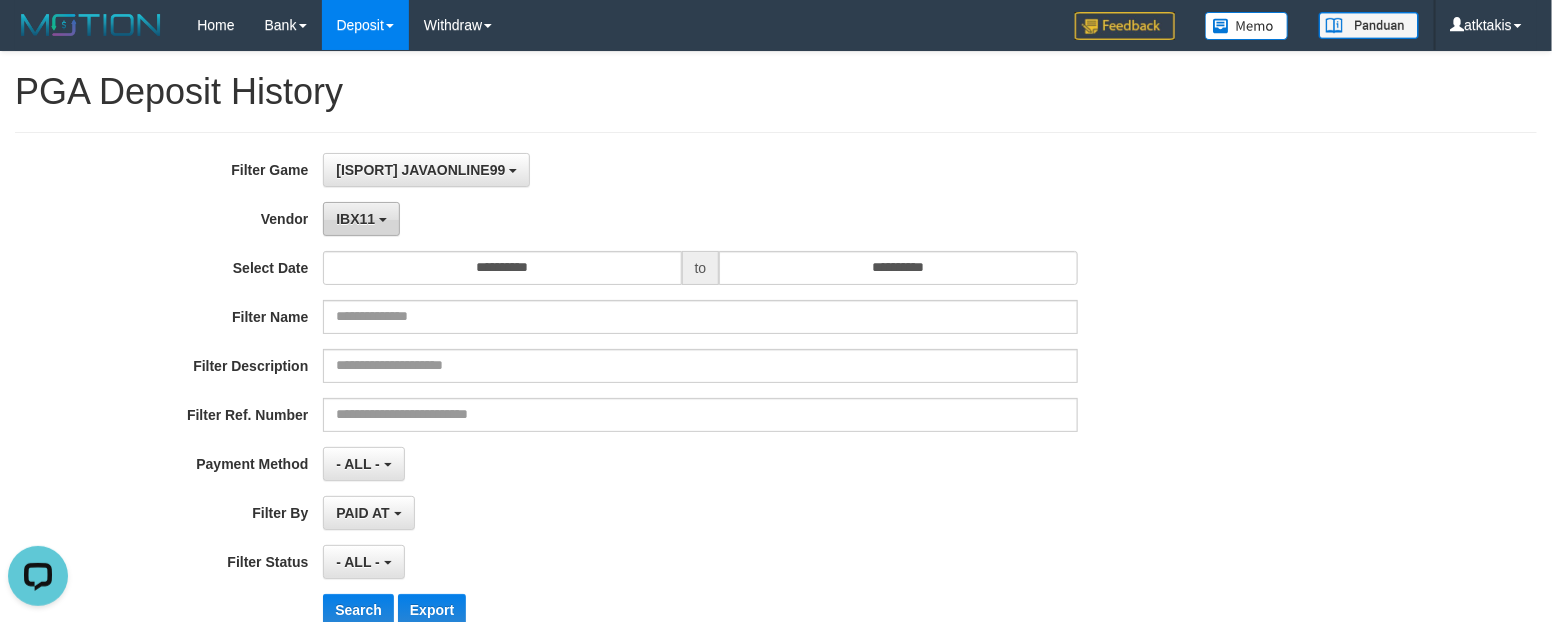 click on "IBX11" at bounding box center (355, 219) 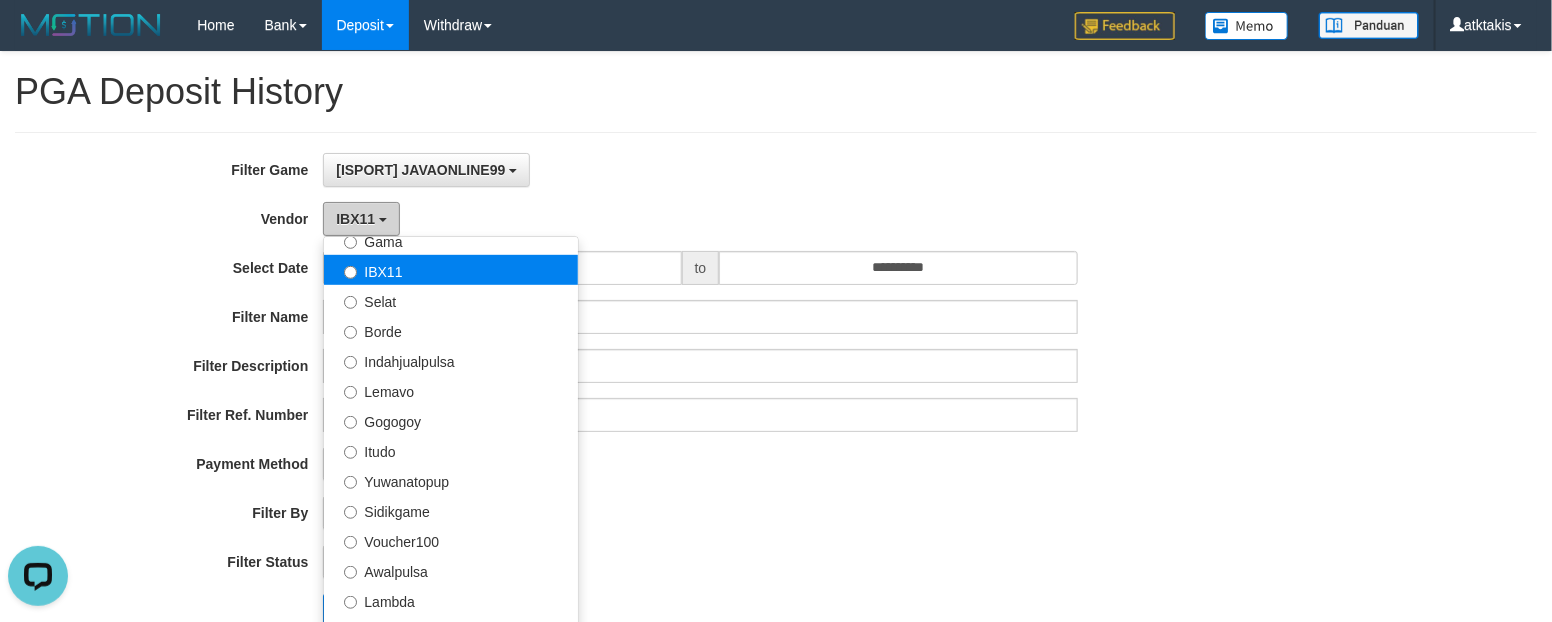 scroll, scrollTop: 625, scrollLeft: 0, axis: vertical 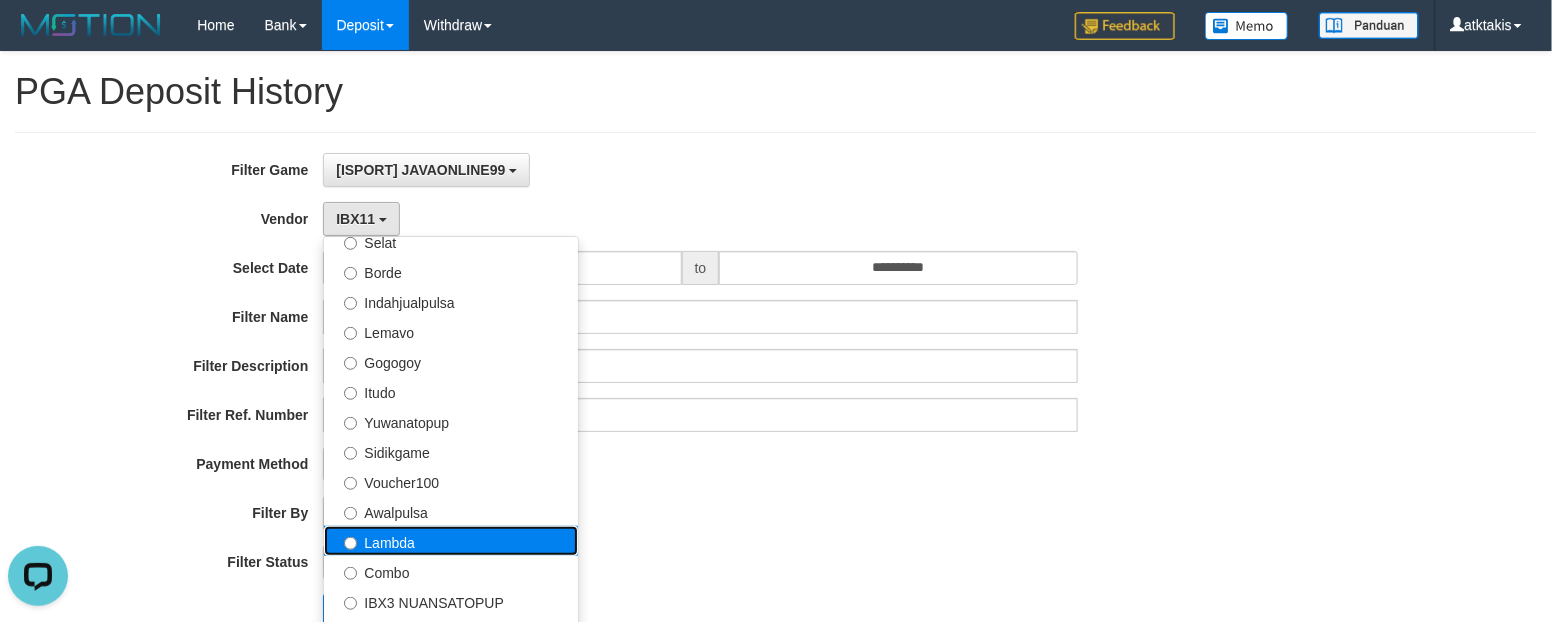 click on "Lambda" at bounding box center (451, 541) 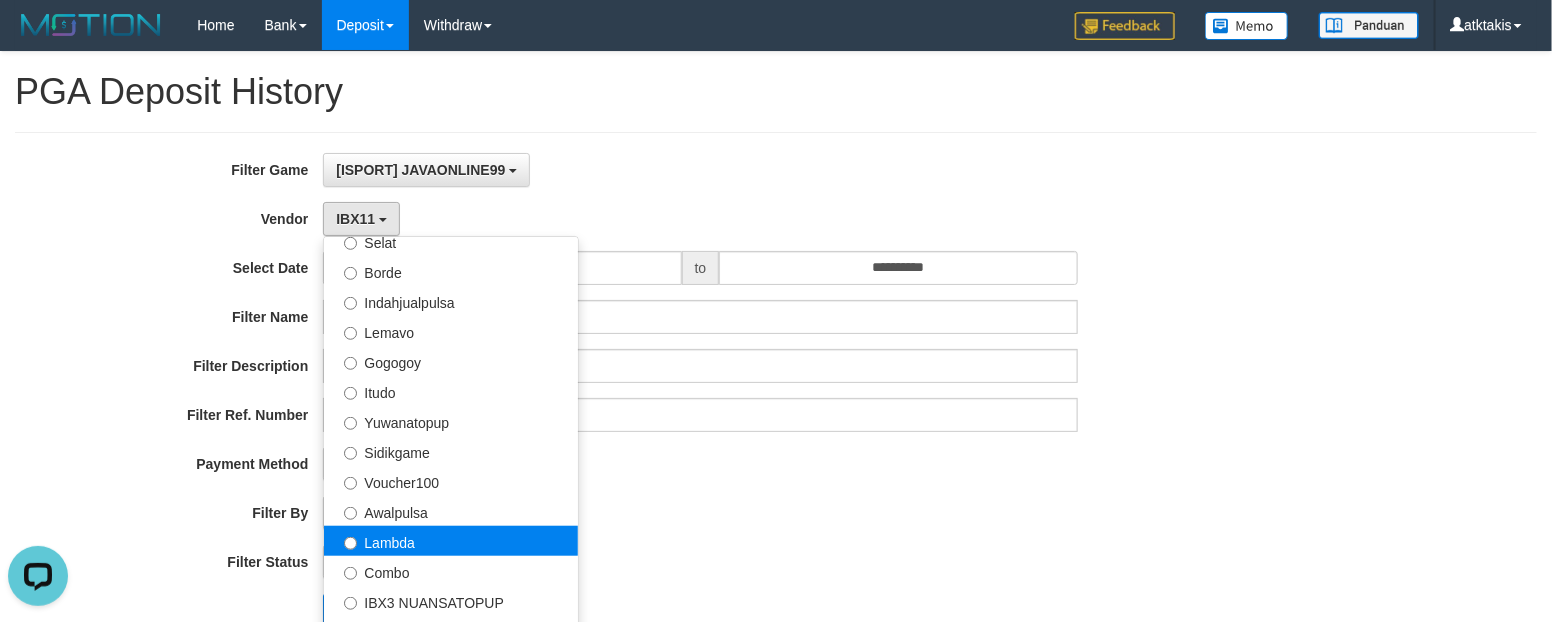 select on "**********" 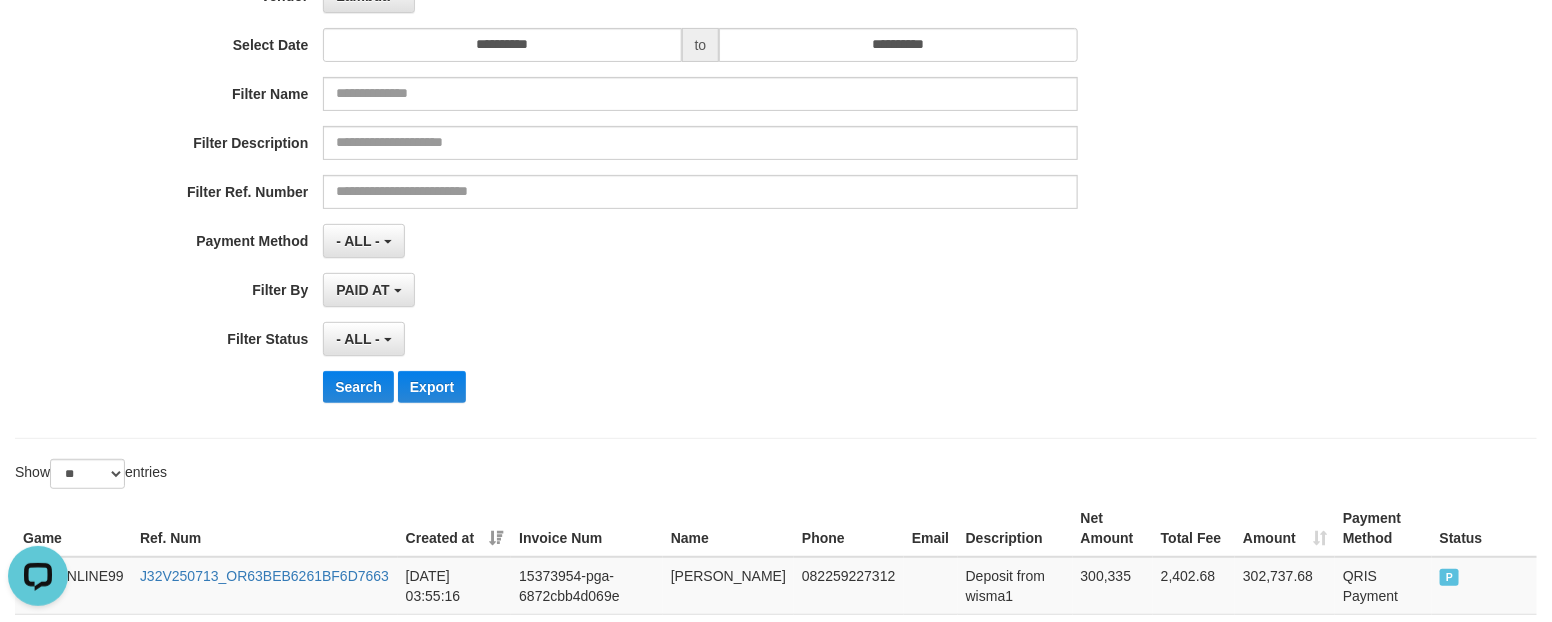 scroll, scrollTop: 375, scrollLeft: 0, axis: vertical 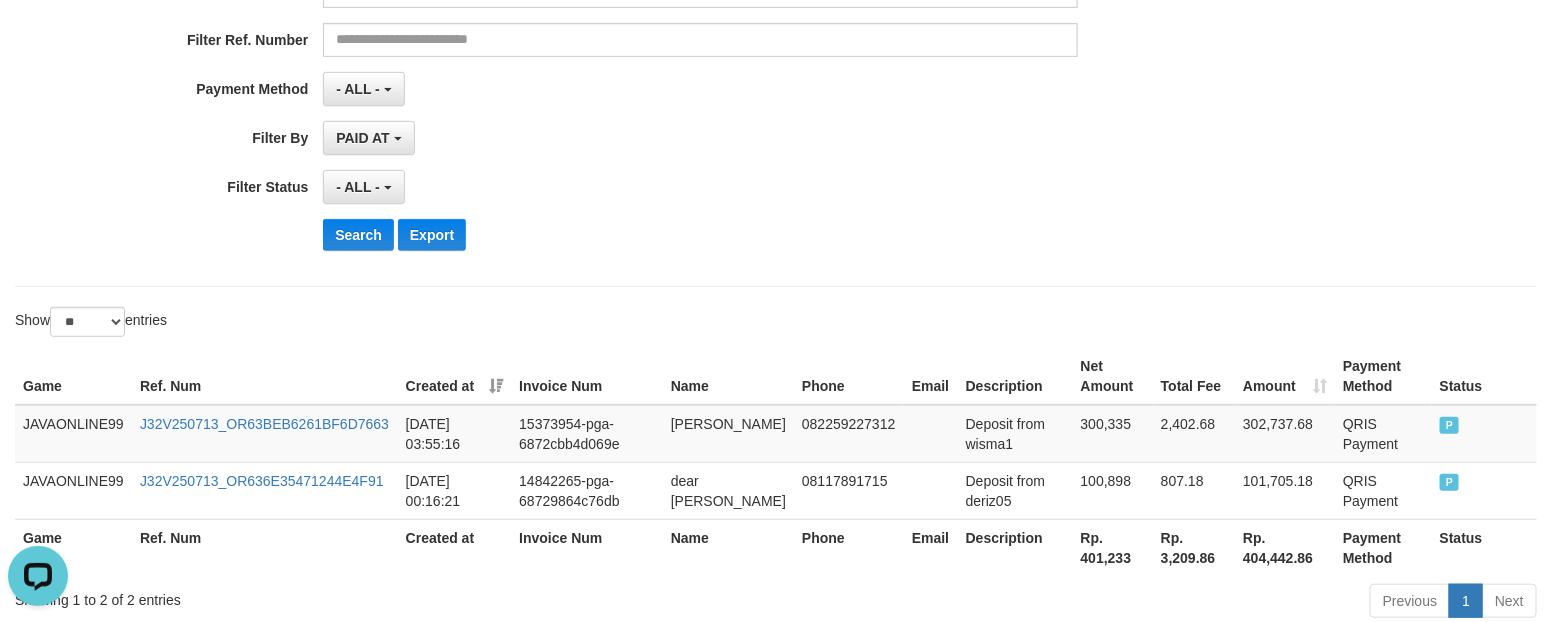 click on "**********" at bounding box center [646, 22] 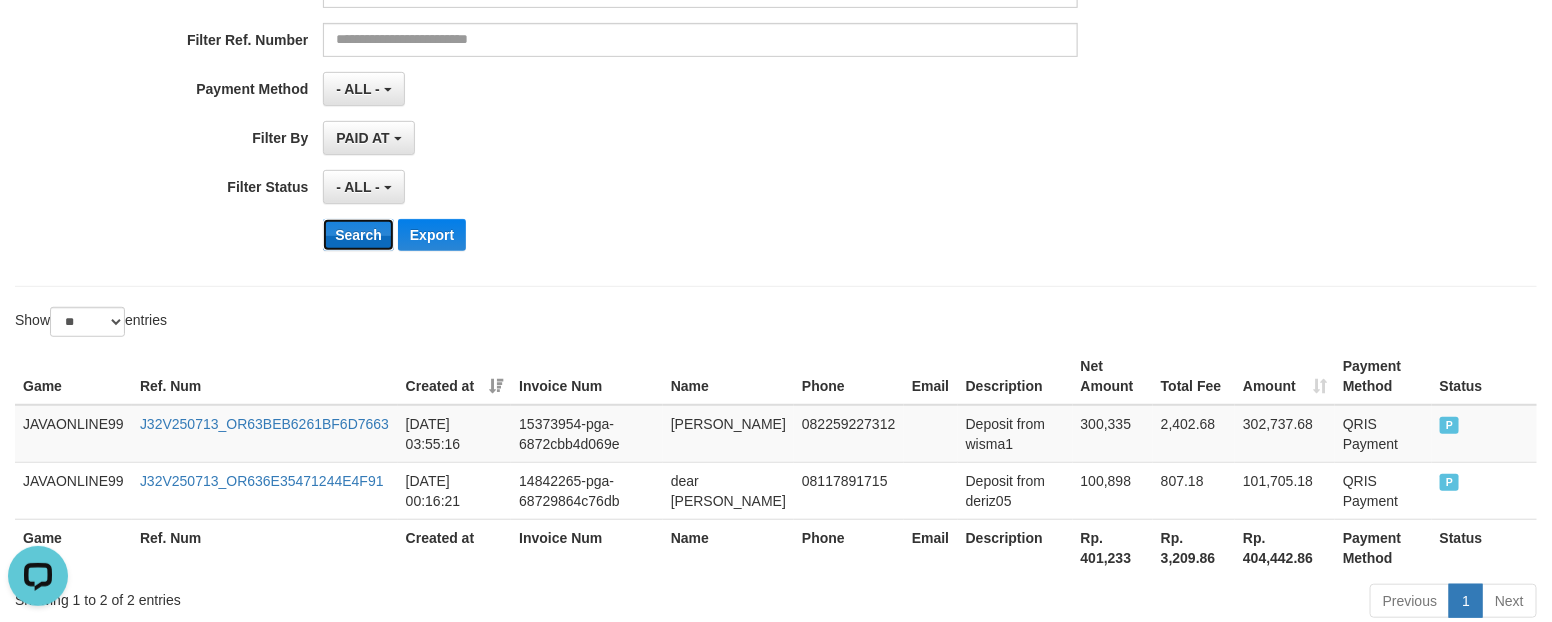click on "Search" at bounding box center (358, 235) 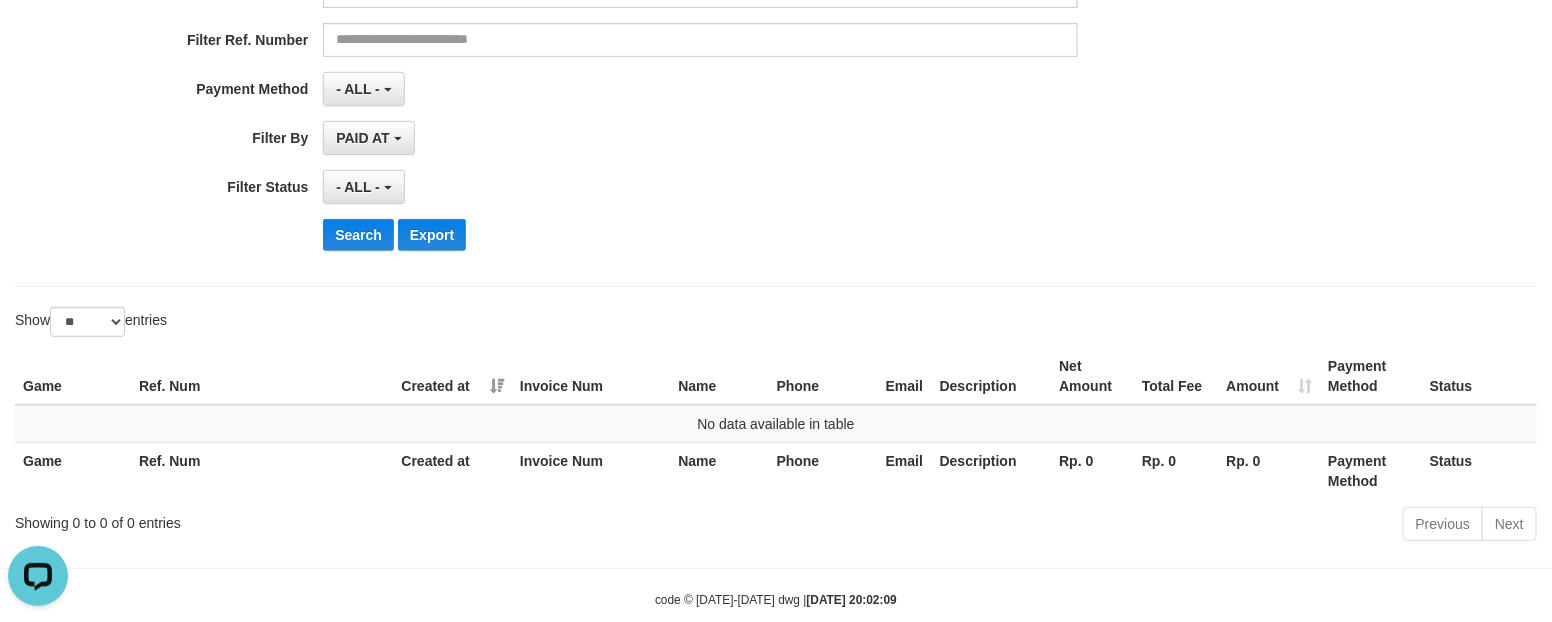 click on "**********" at bounding box center (646, 22) 